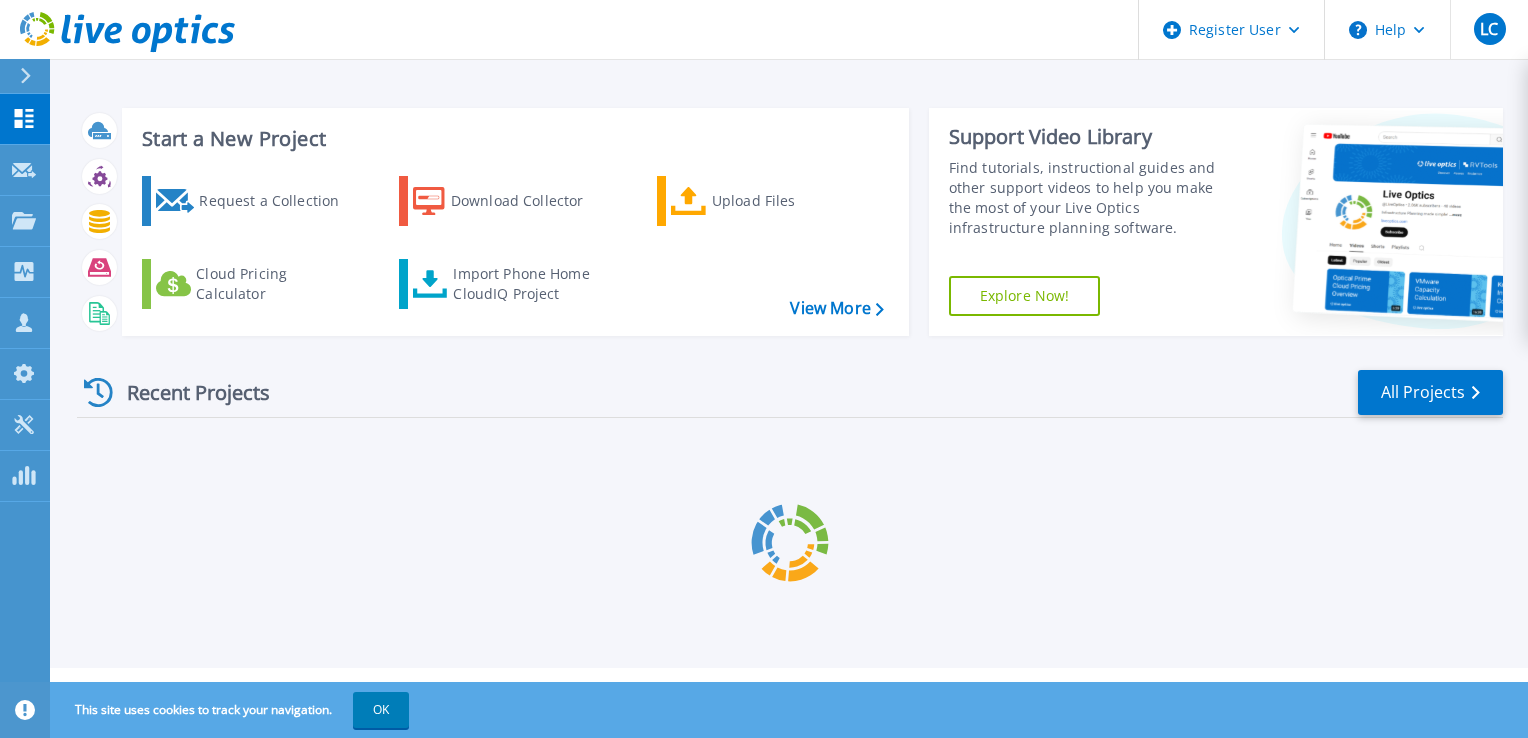 scroll, scrollTop: 0, scrollLeft: 0, axis: both 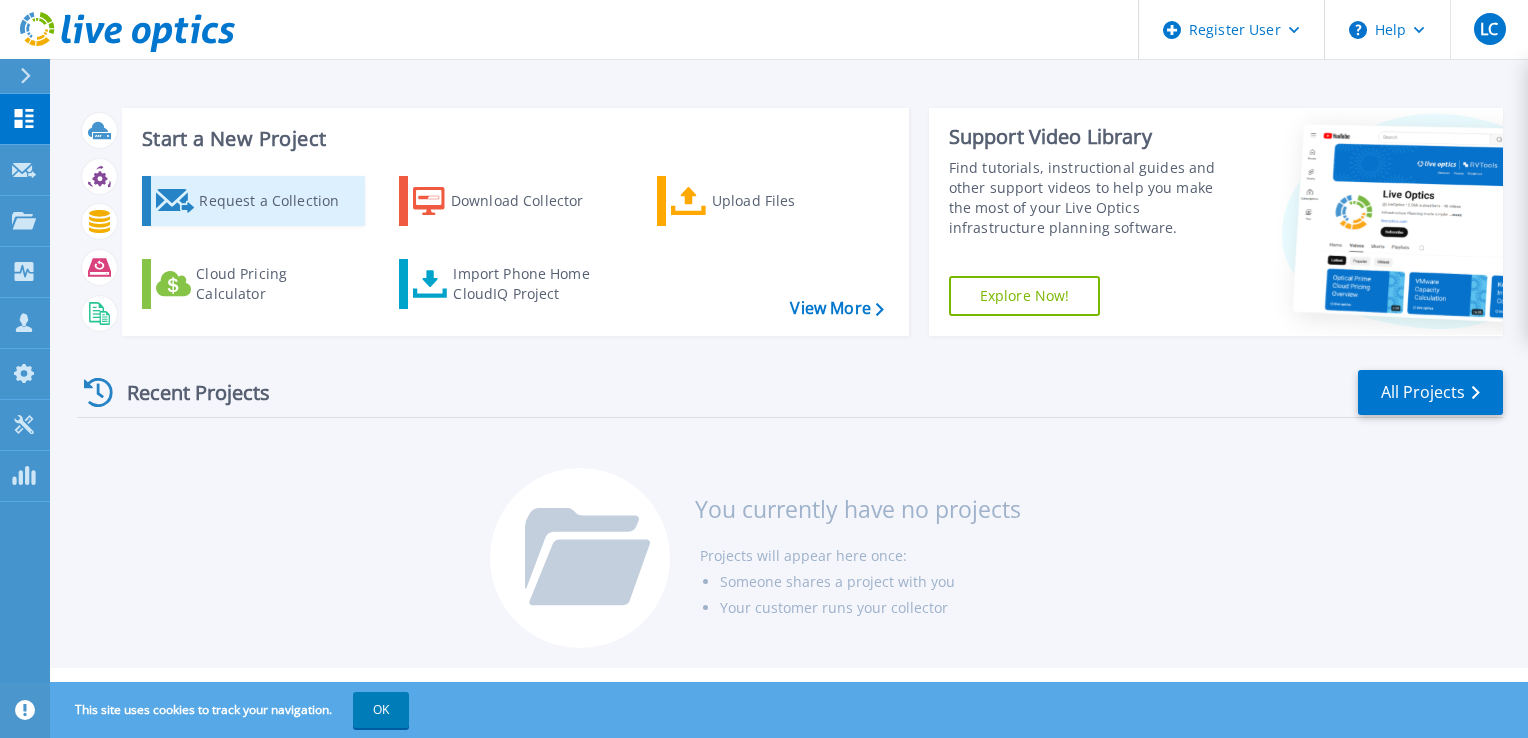 click on "Request a Collection" at bounding box center [279, 201] 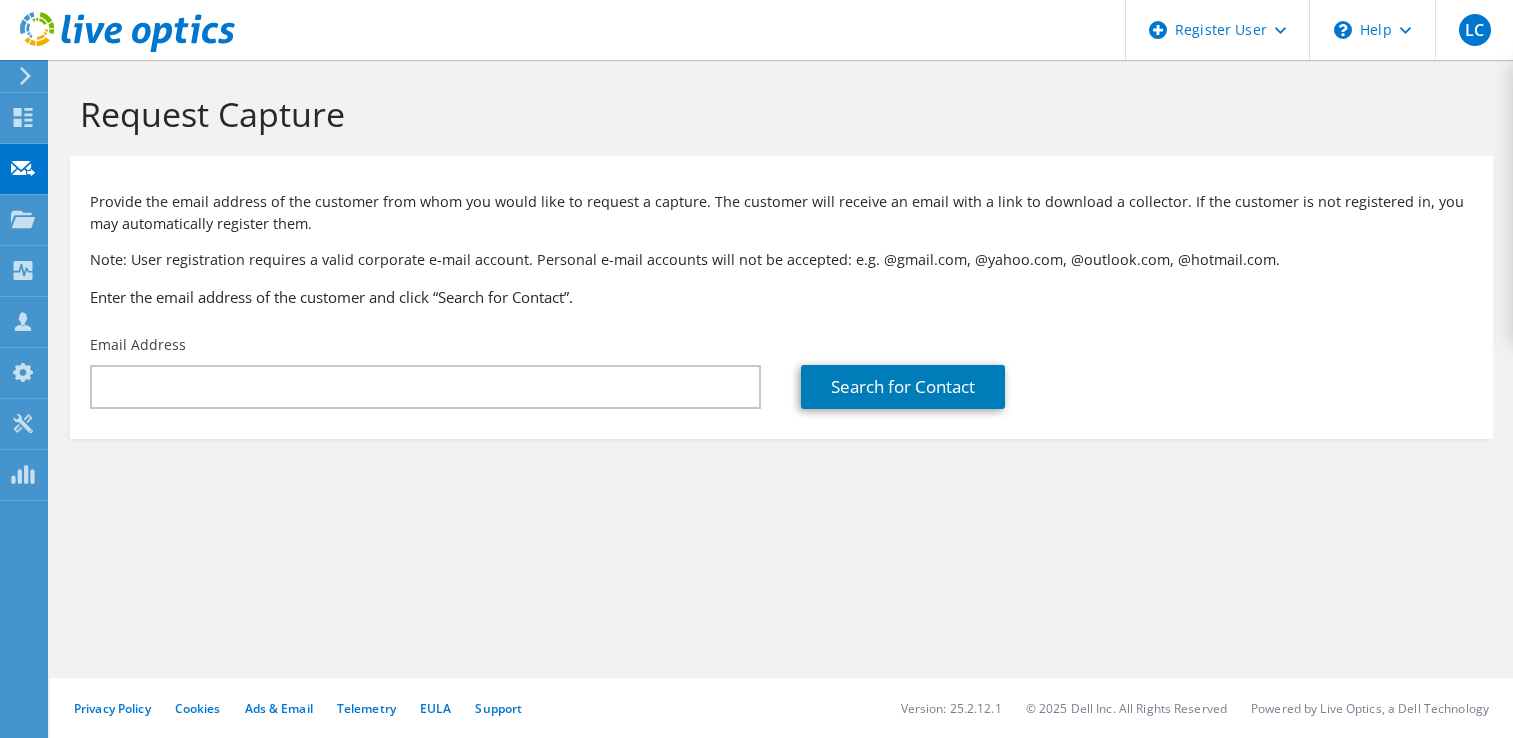 scroll, scrollTop: 0, scrollLeft: 0, axis: both 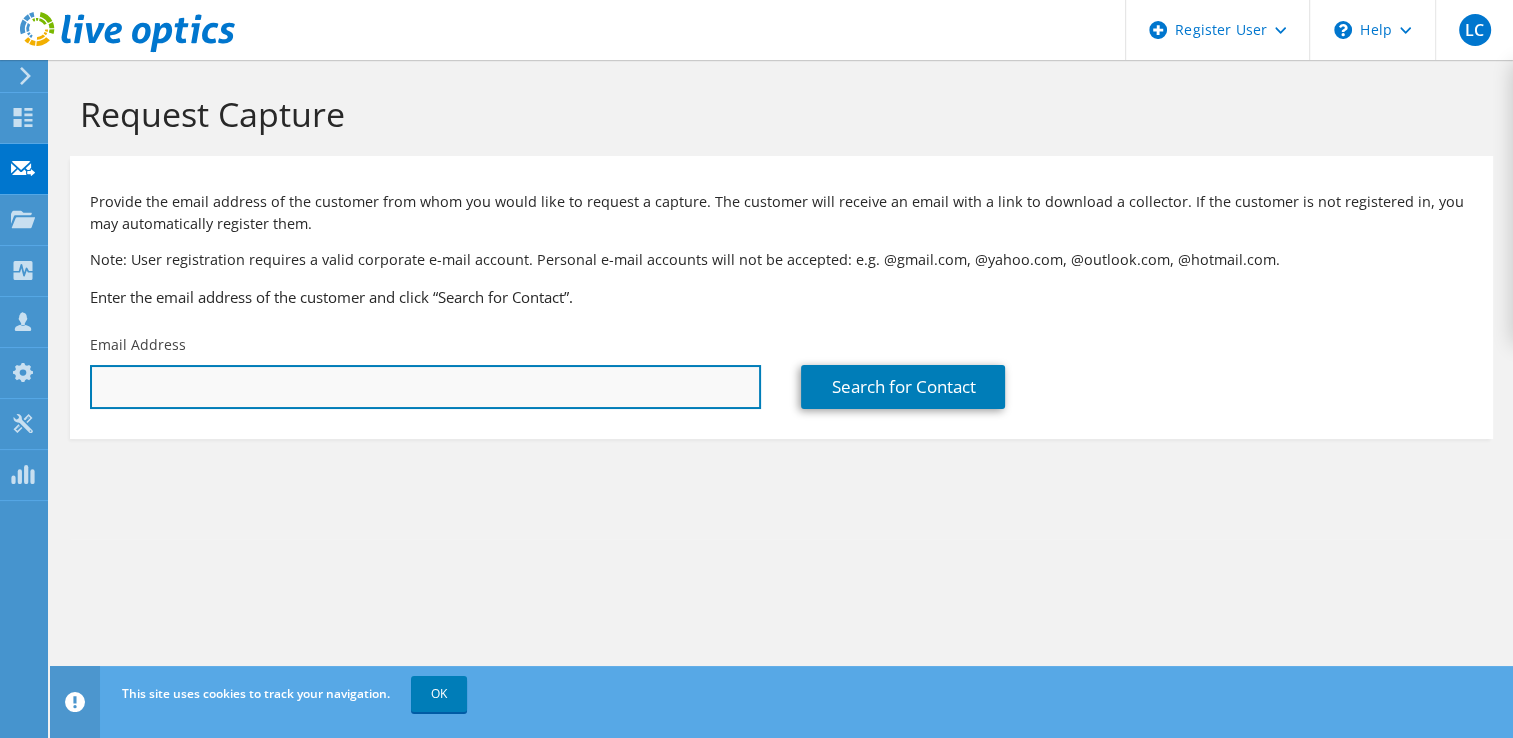 click at bounding box center (425, 387) 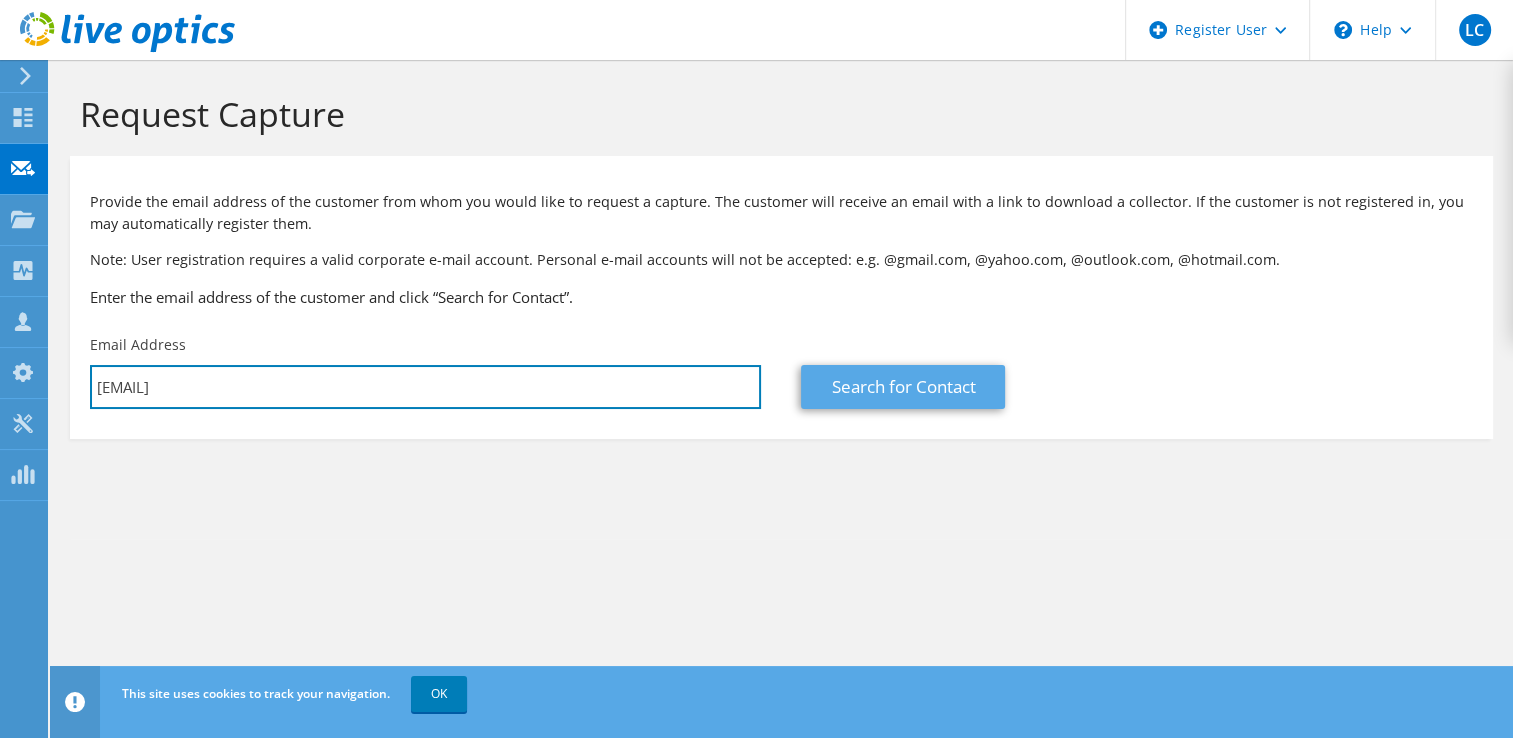 type on "keat0107@konamigaming.com" 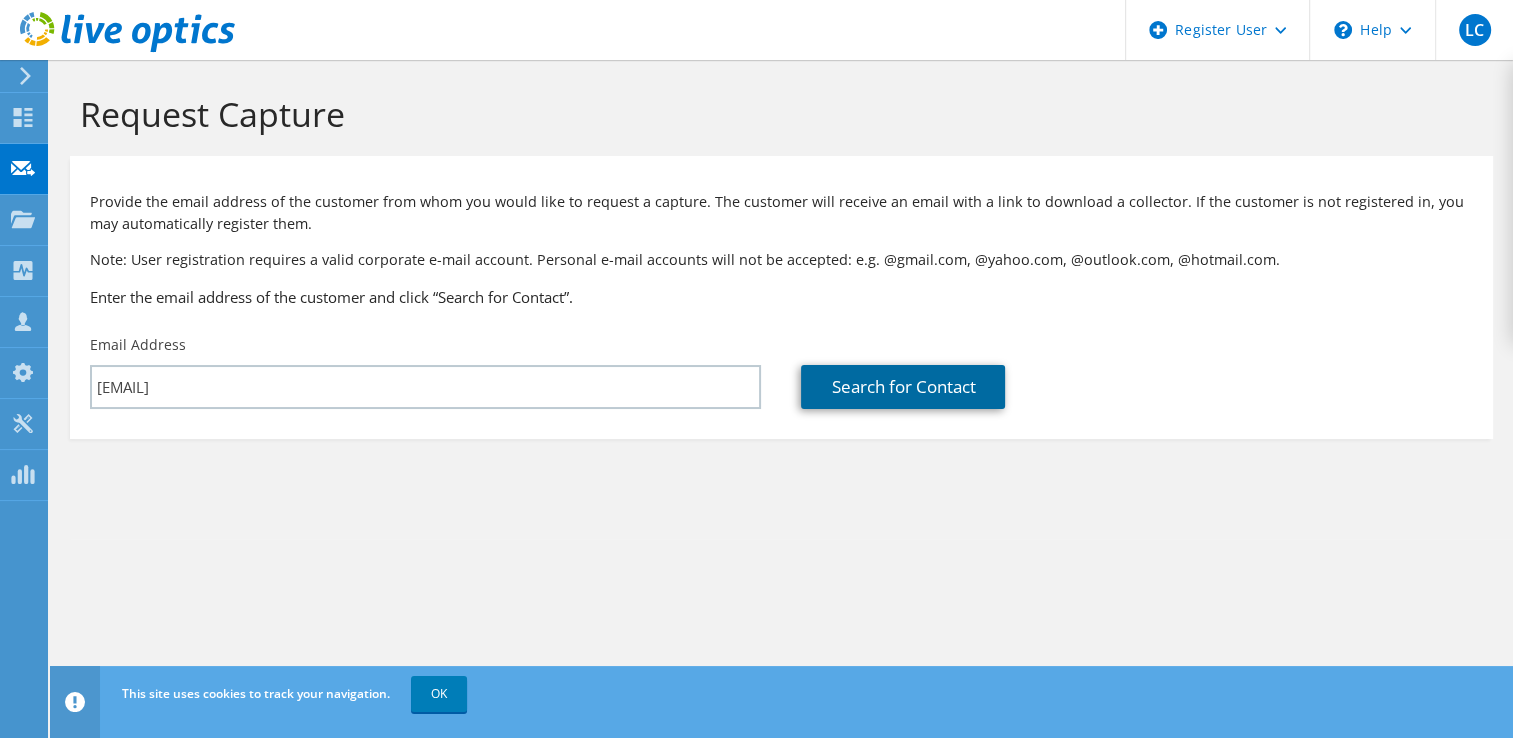 click on "Search for Contact" at bounding box center (903, 387) 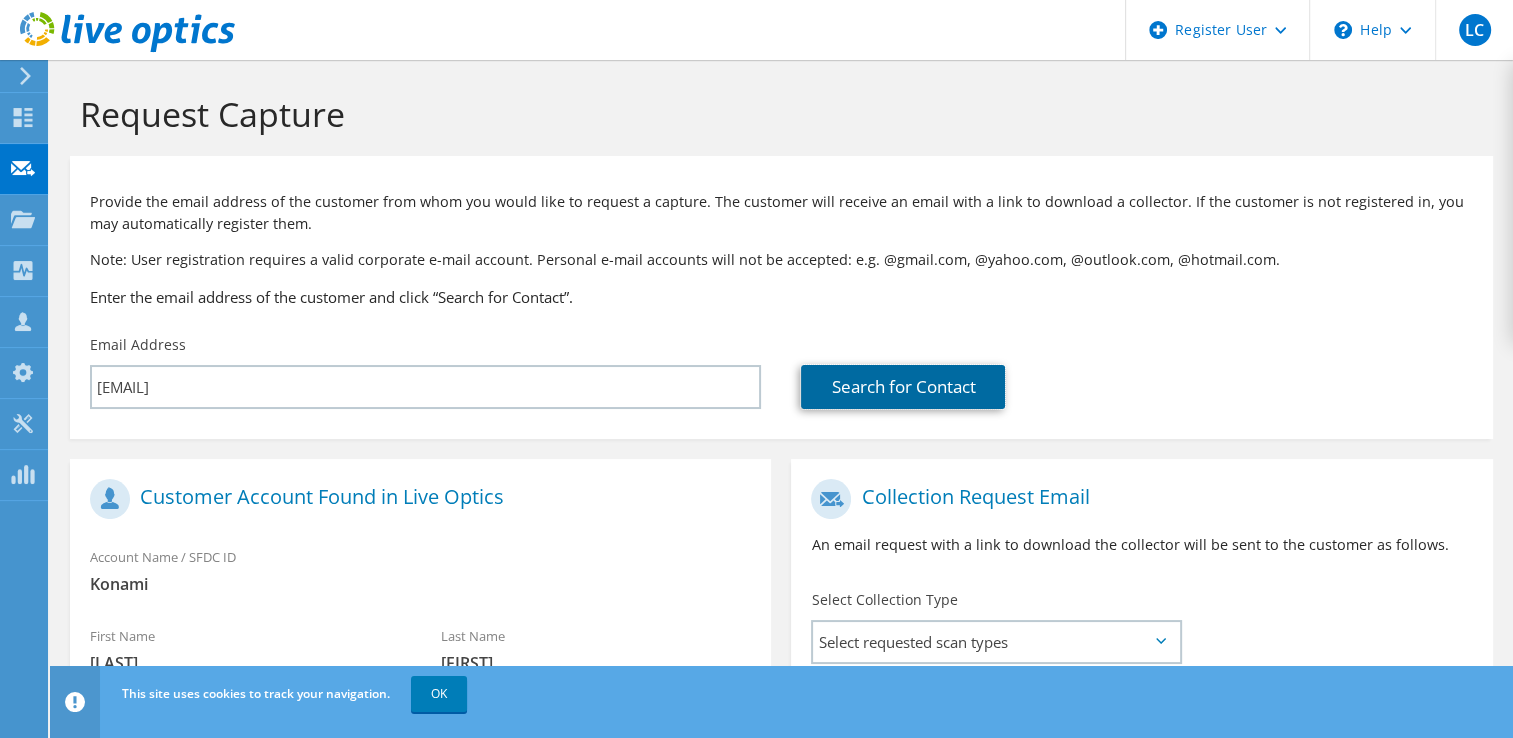 scroll, scrollTop: 378, scrollLeft: 0, axis: vertical 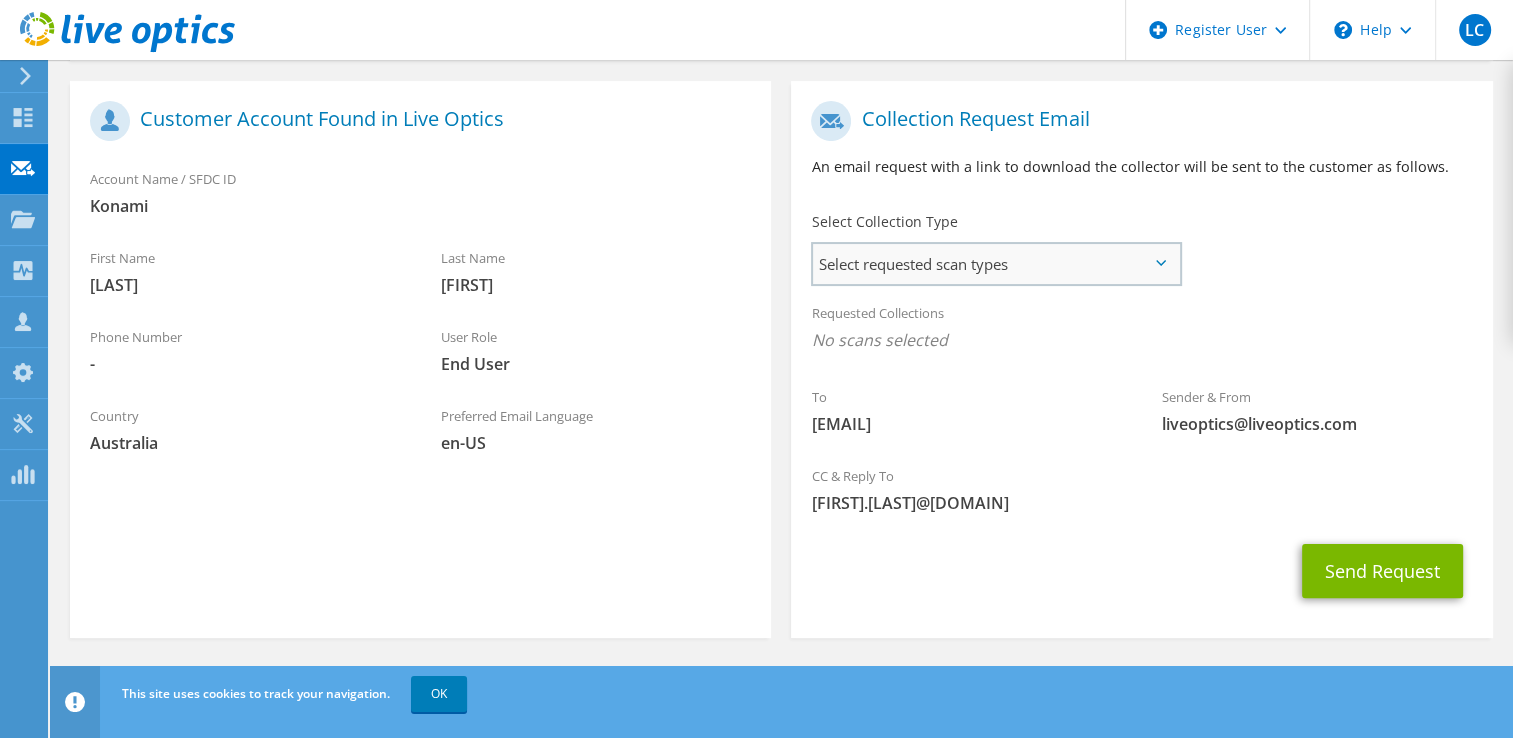click on "Select requested scan types" at bounding box center (995, 264) 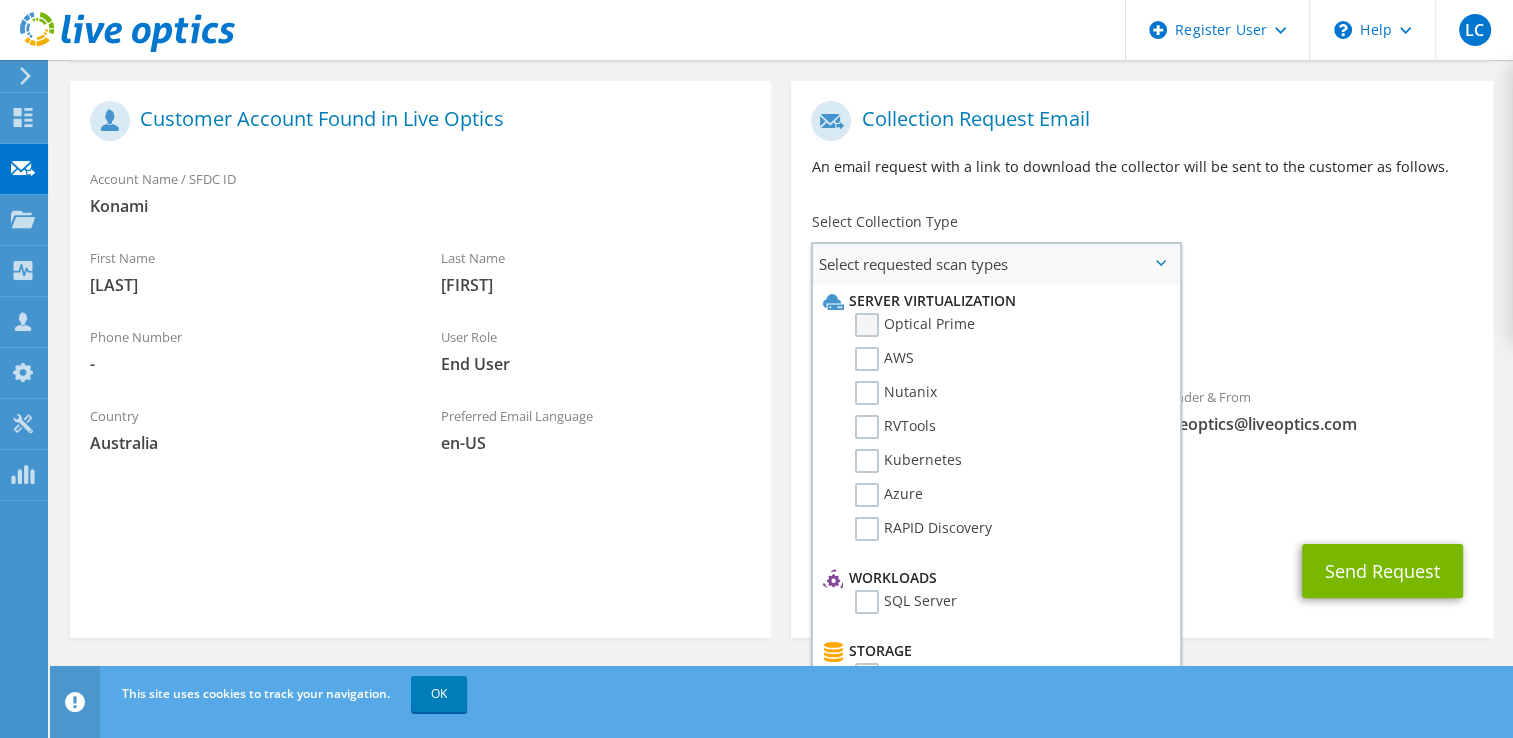 click on "Optical Prime" at bounding box center [915, 325] 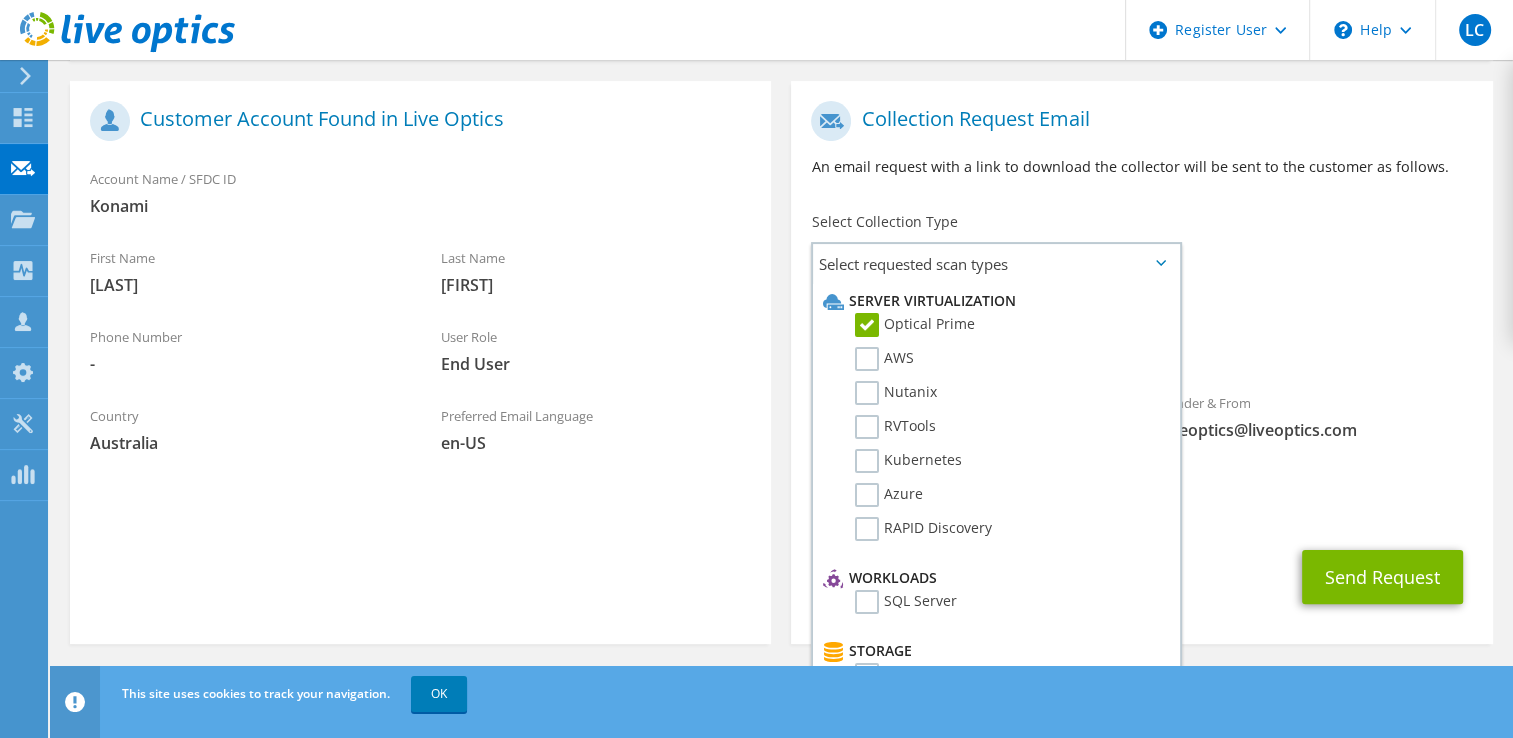 click on "liveoptics@liveoptics.com" at bounding box center (1317, 430) 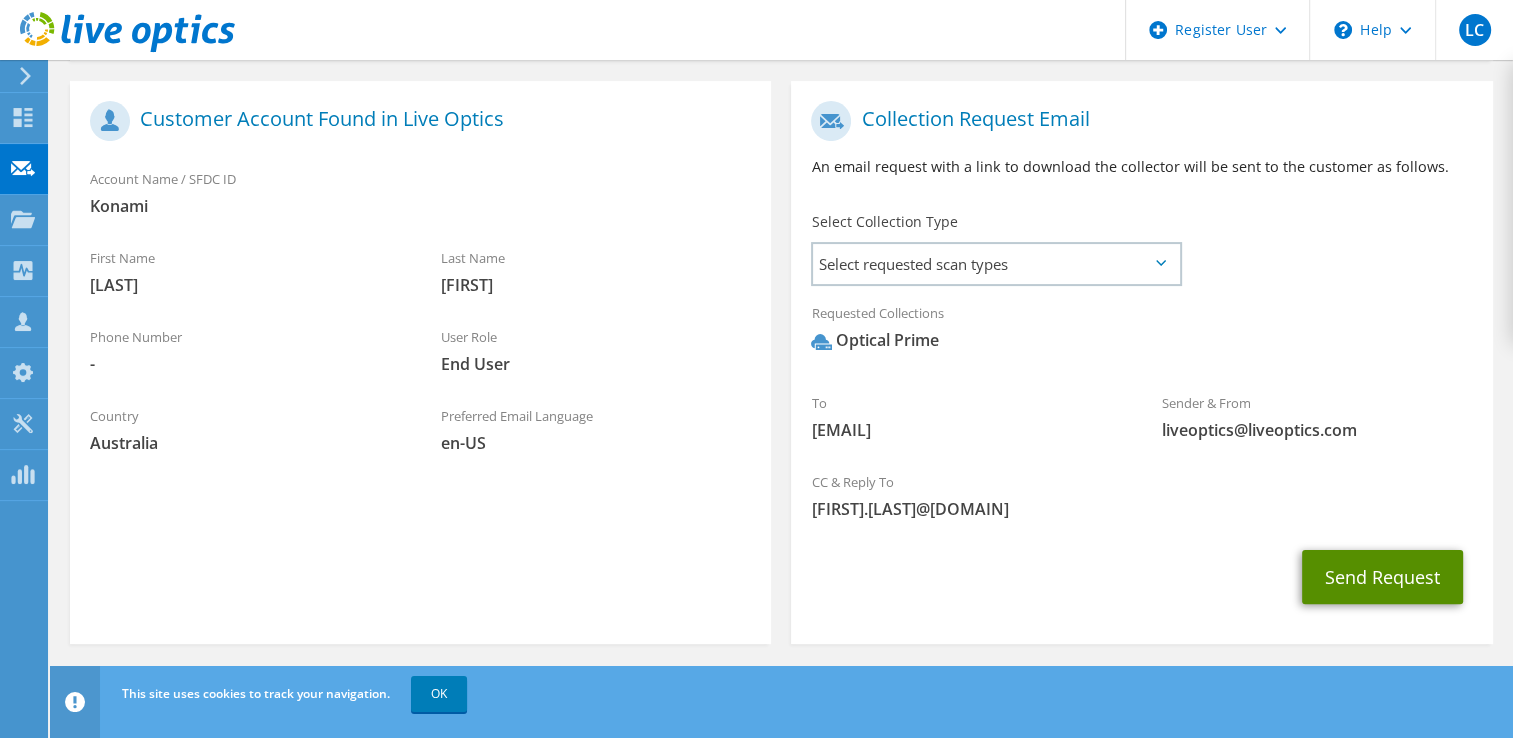 click on "Send Request" at bounding box center (1382, 577) 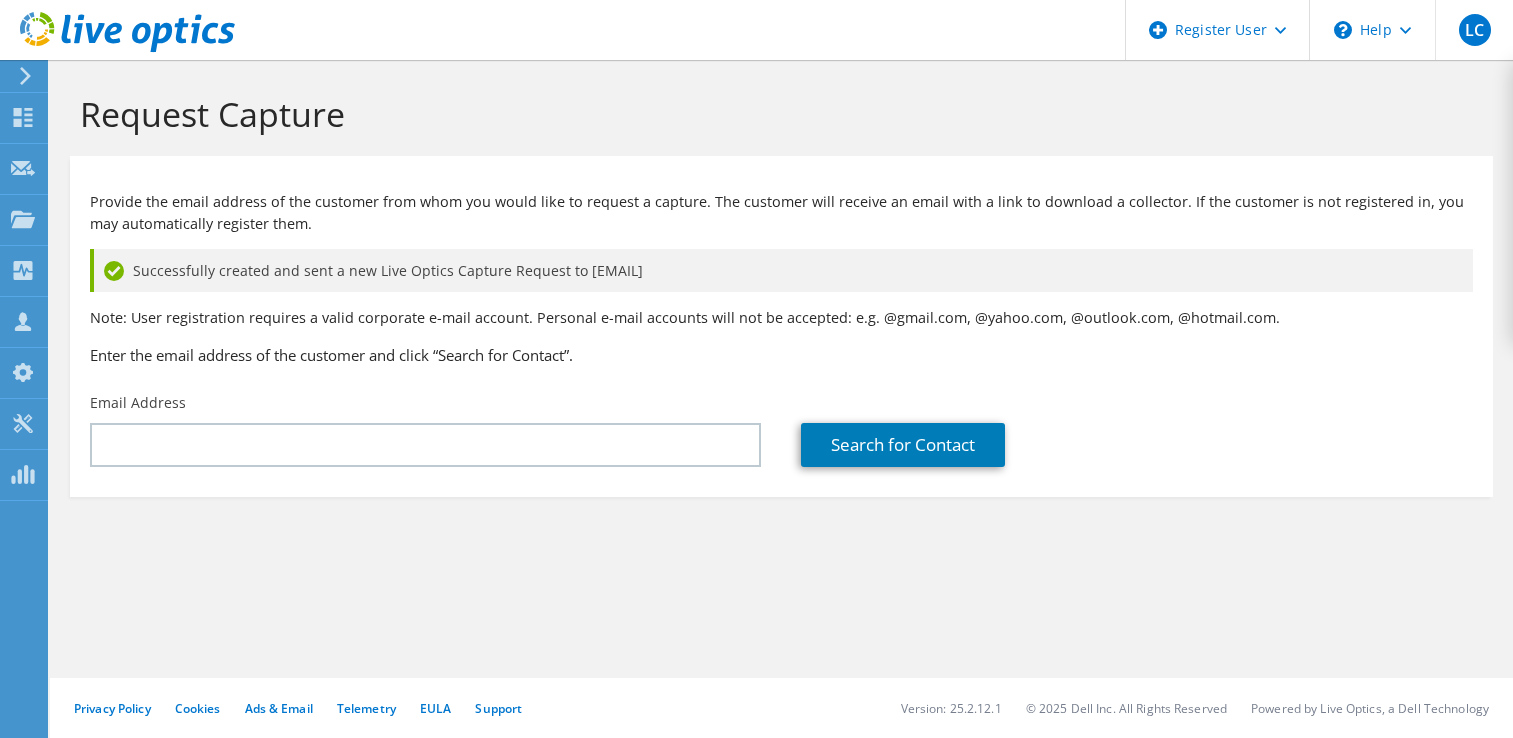 scroll, scrollTop: 0, scrollLeft: 0, axis: both 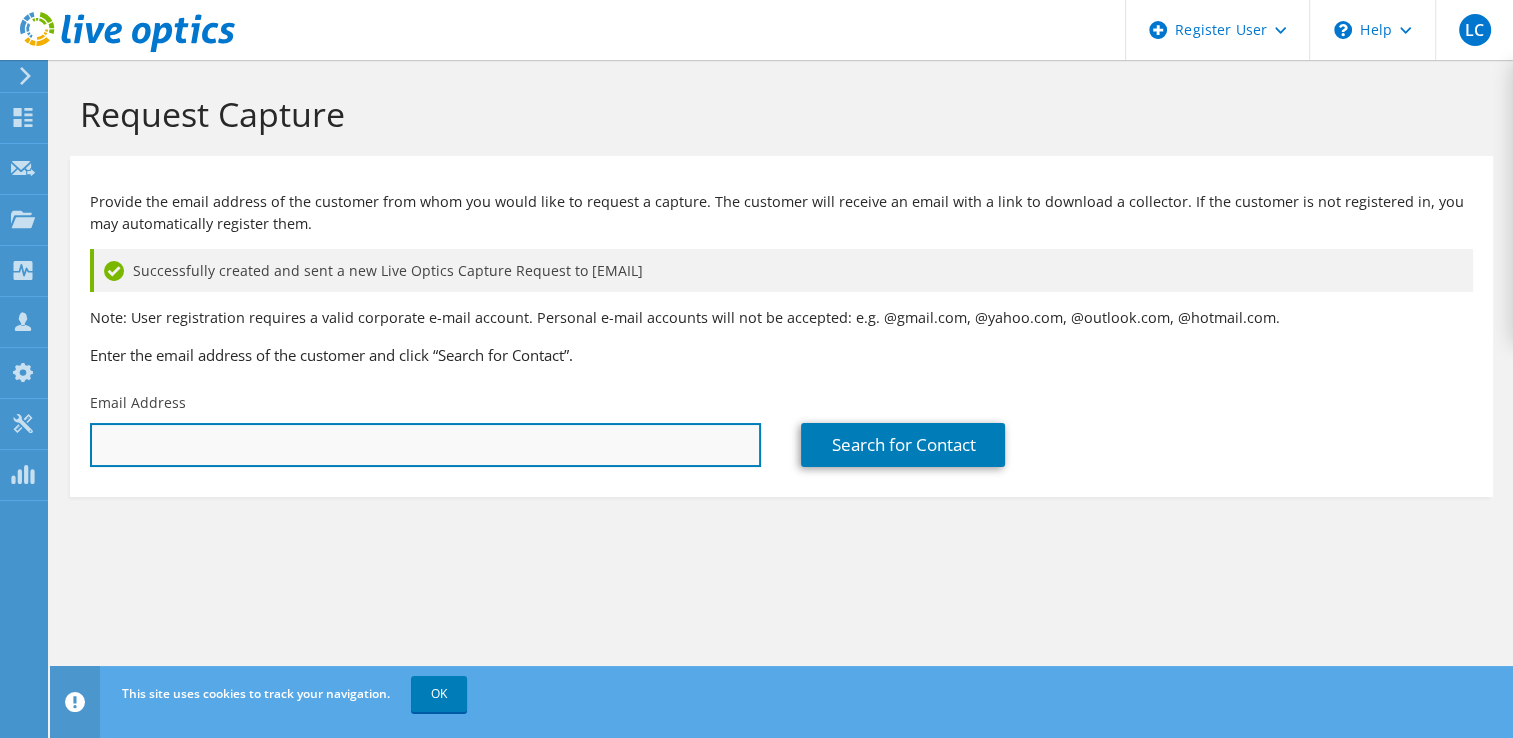 click at bounding box center (425, 445) 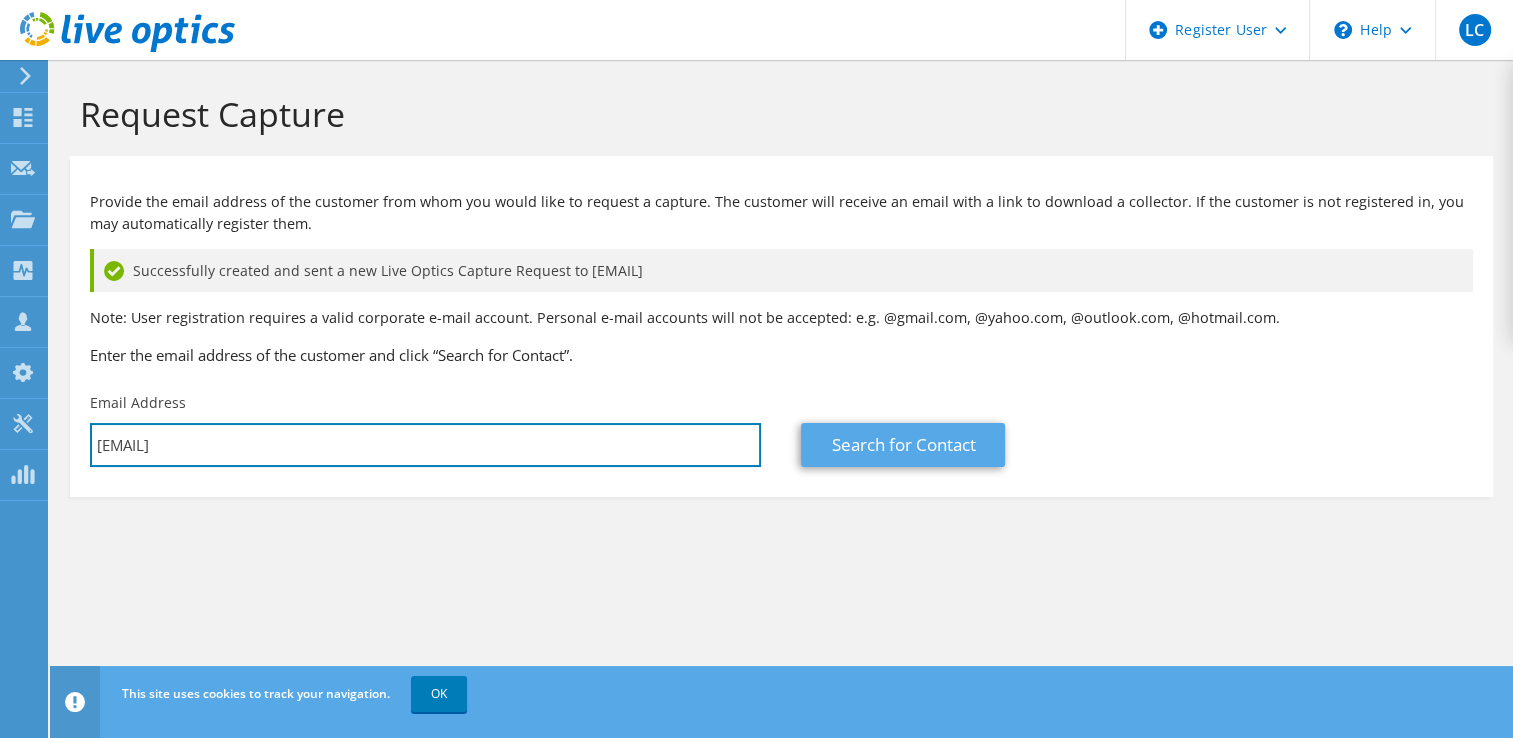 type on "keat0107@konamigaming.com" 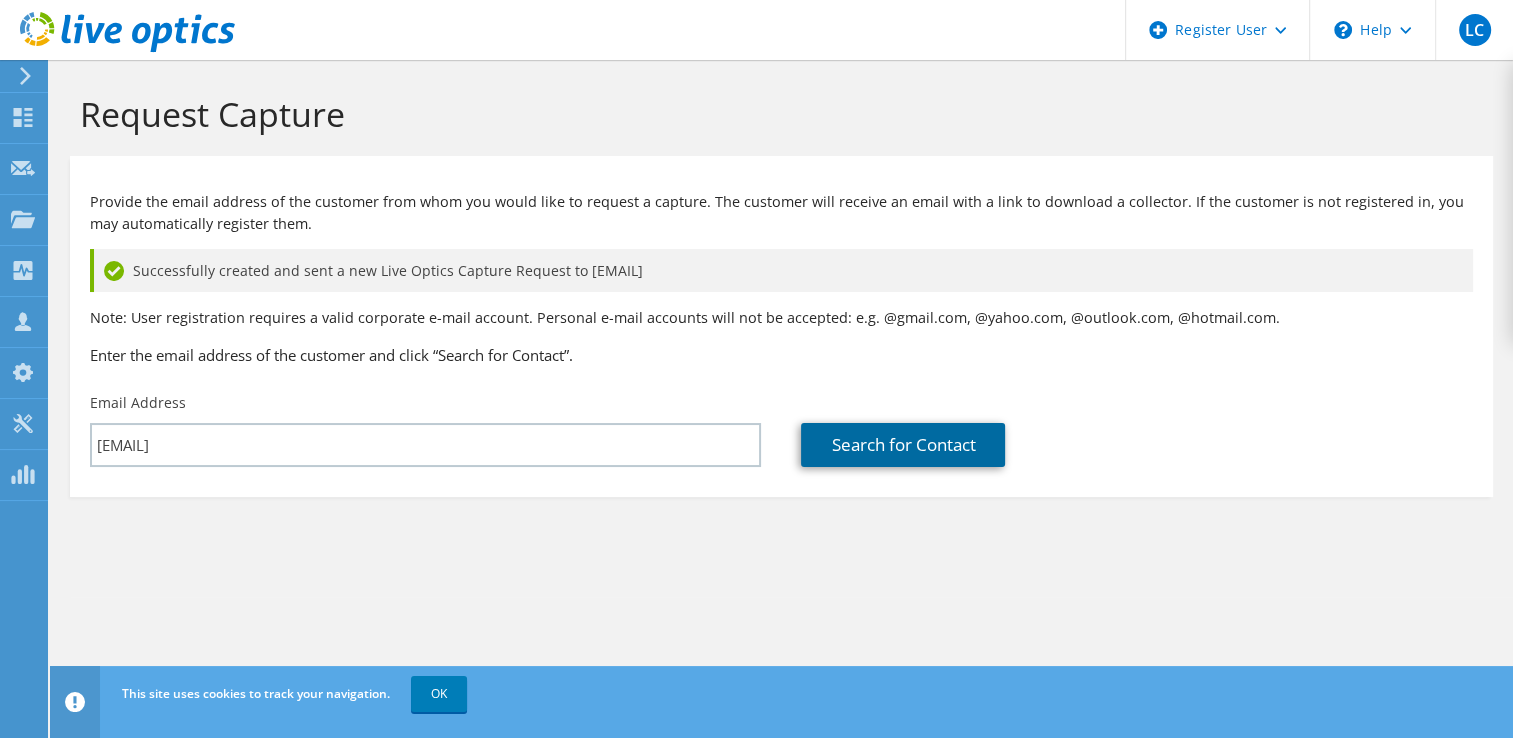 click on "Search for Contact" at bounding box center (903, 445) 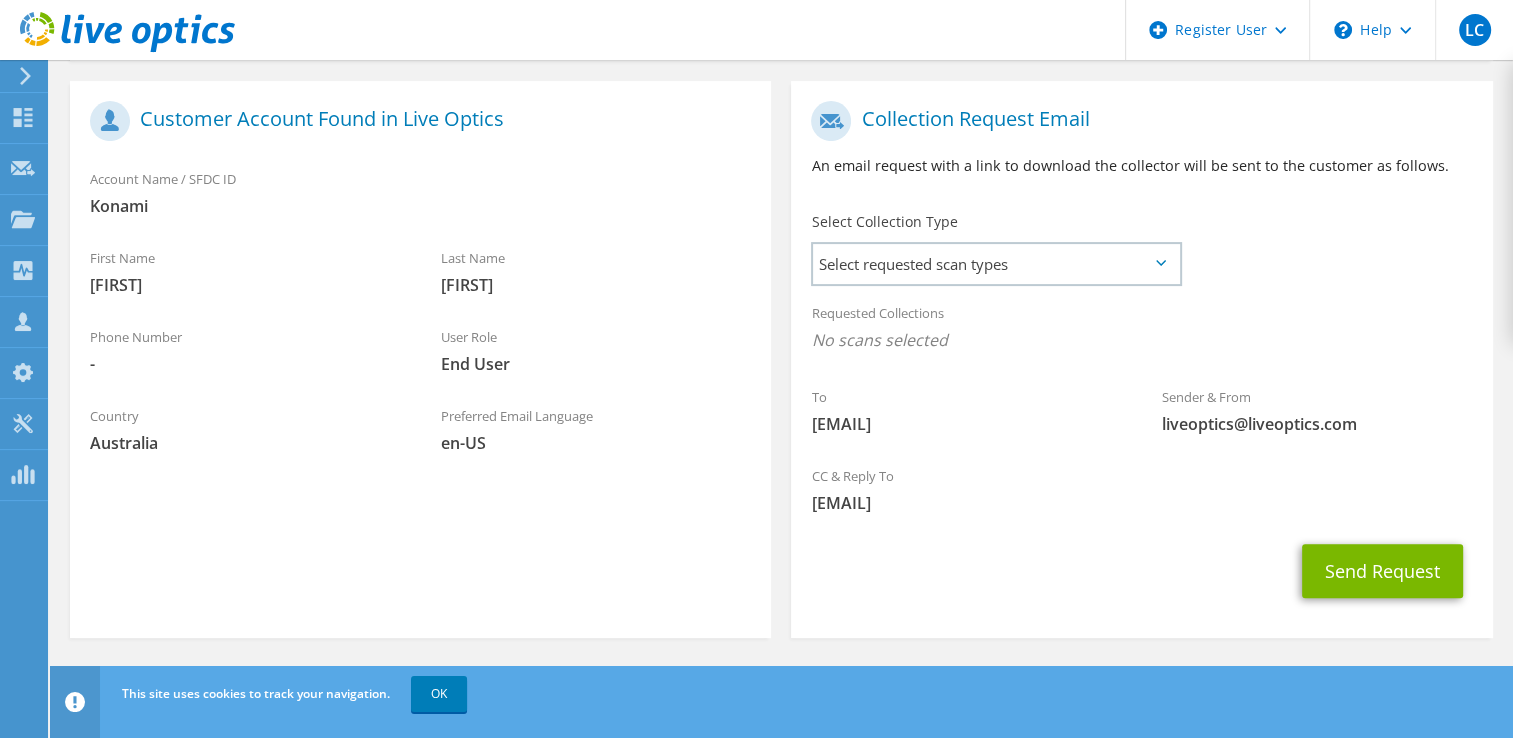 scroll, scrollTop: 435, scrollLeft: 0, axis: vertical 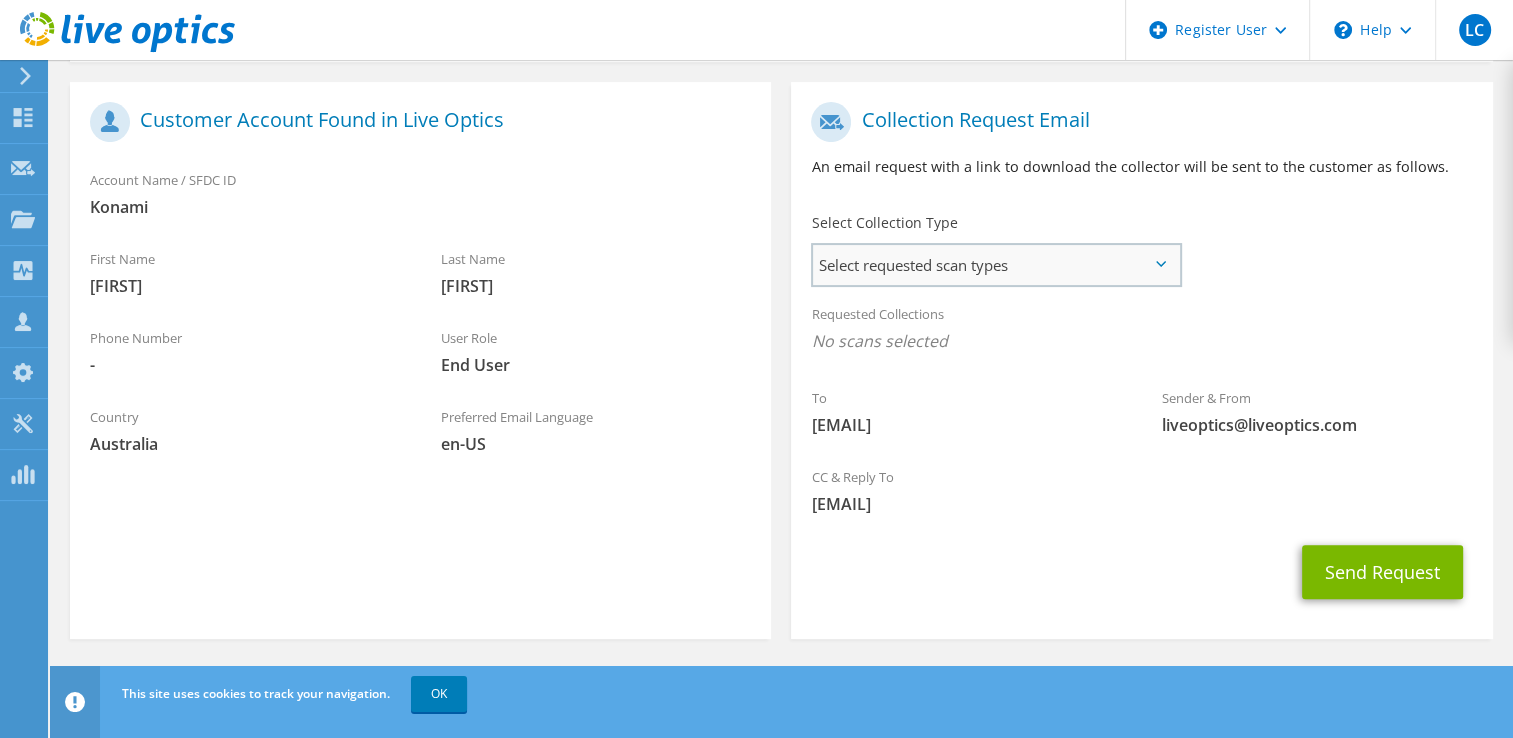 click on "Select requested scan types" at bounding box center (995, 265) 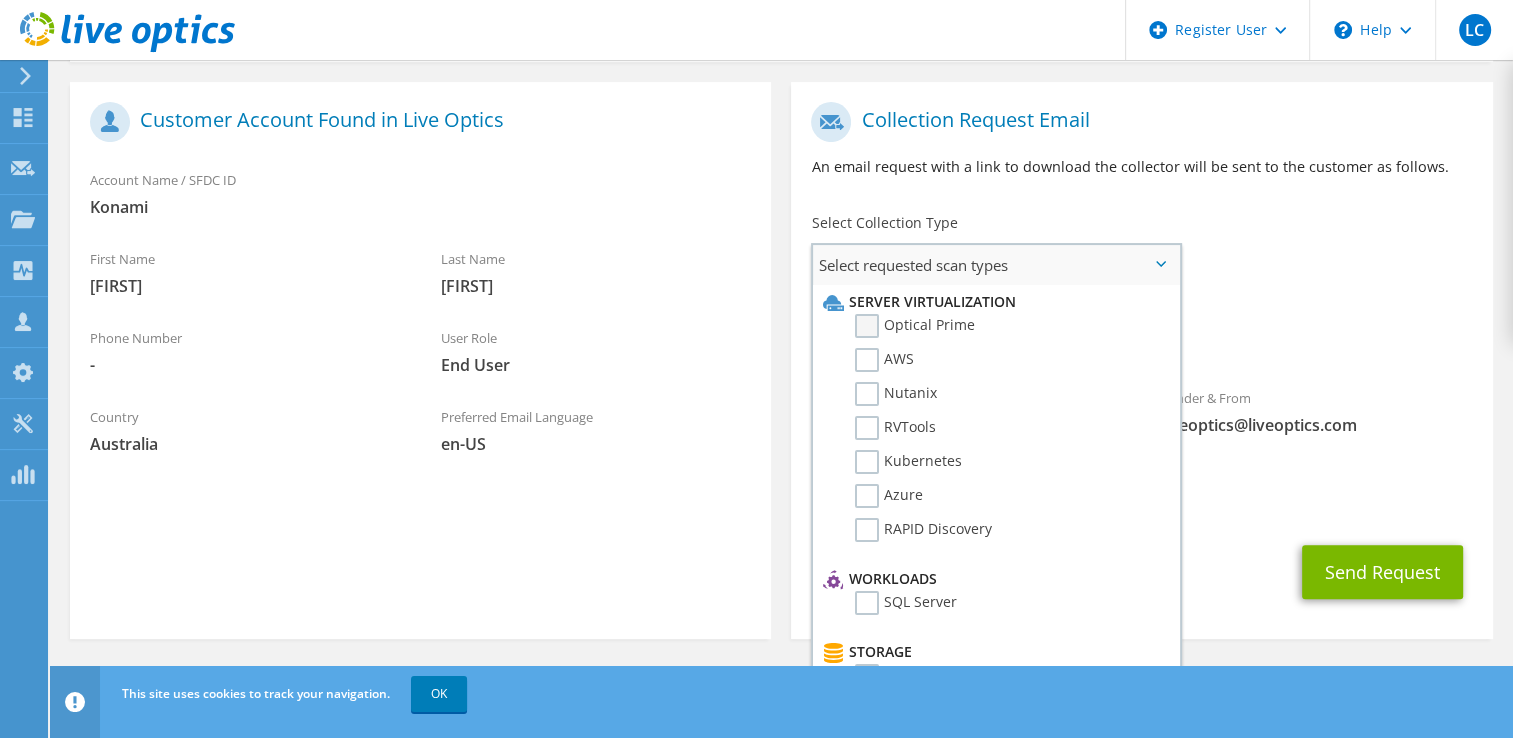 click on "Optical Prime" at bounding box center (915, 326) 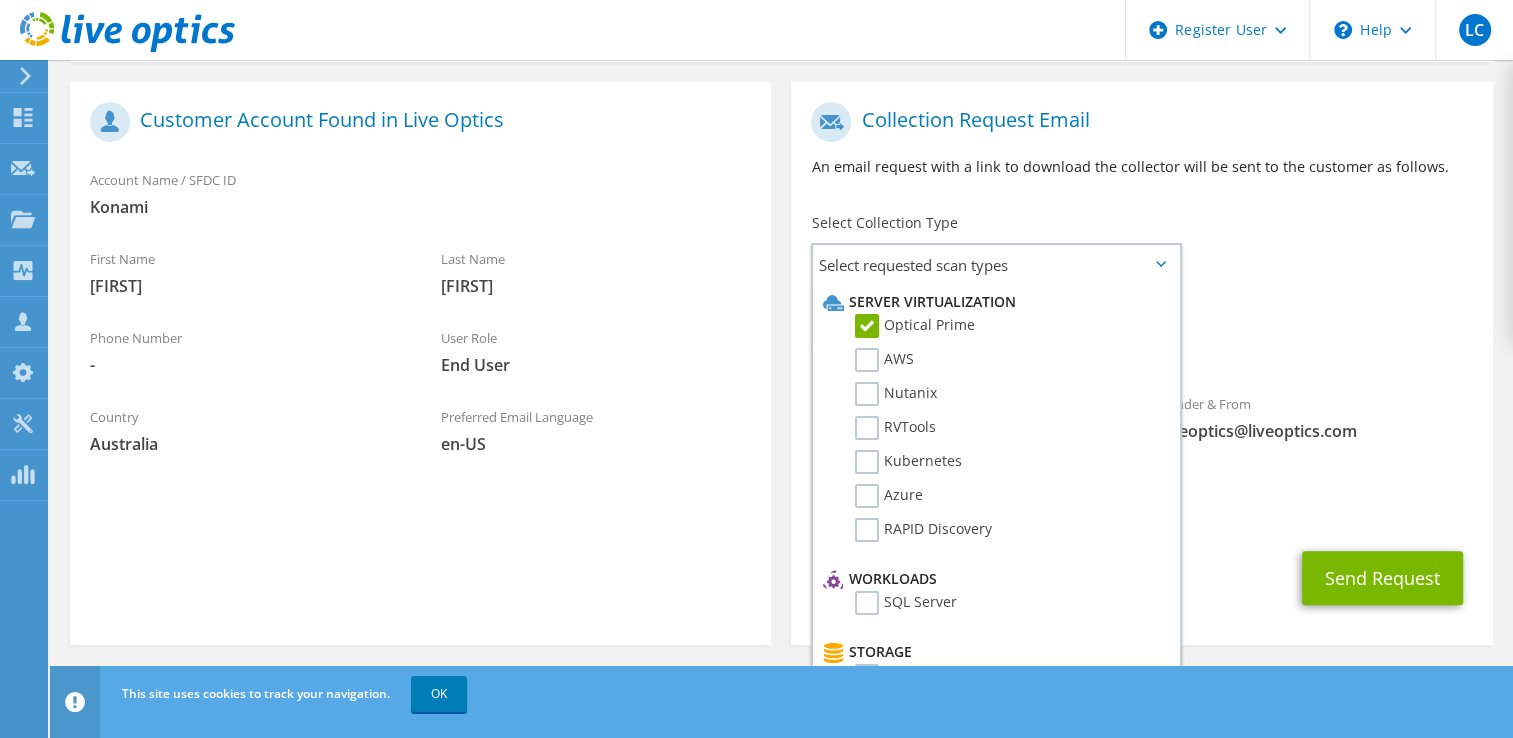 click on "CC & Reply To
[FIRST].[LAST]@[DOMAIN].com" at bounding box center (1141, 496) 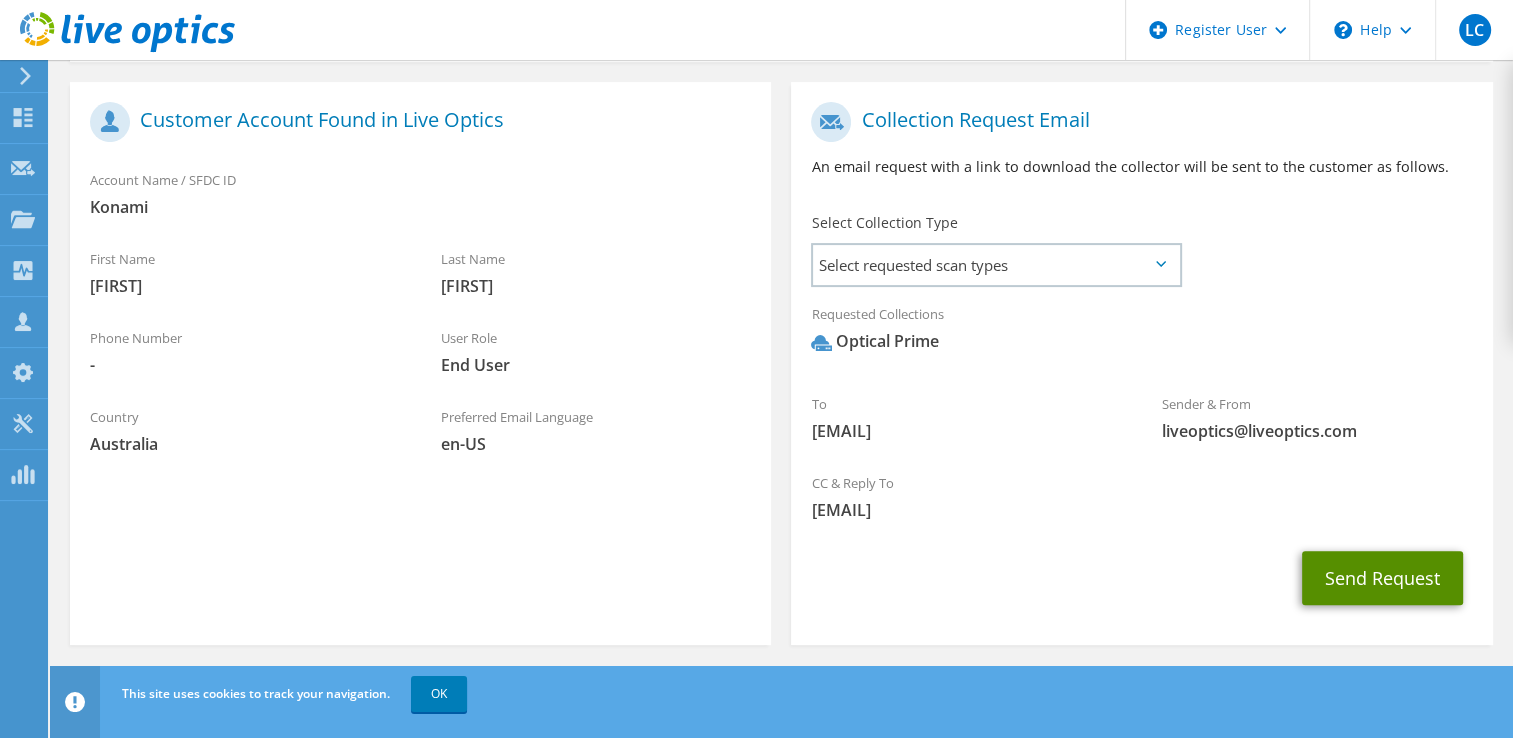 click on "Send Request" at bounding box center (1382, 578) 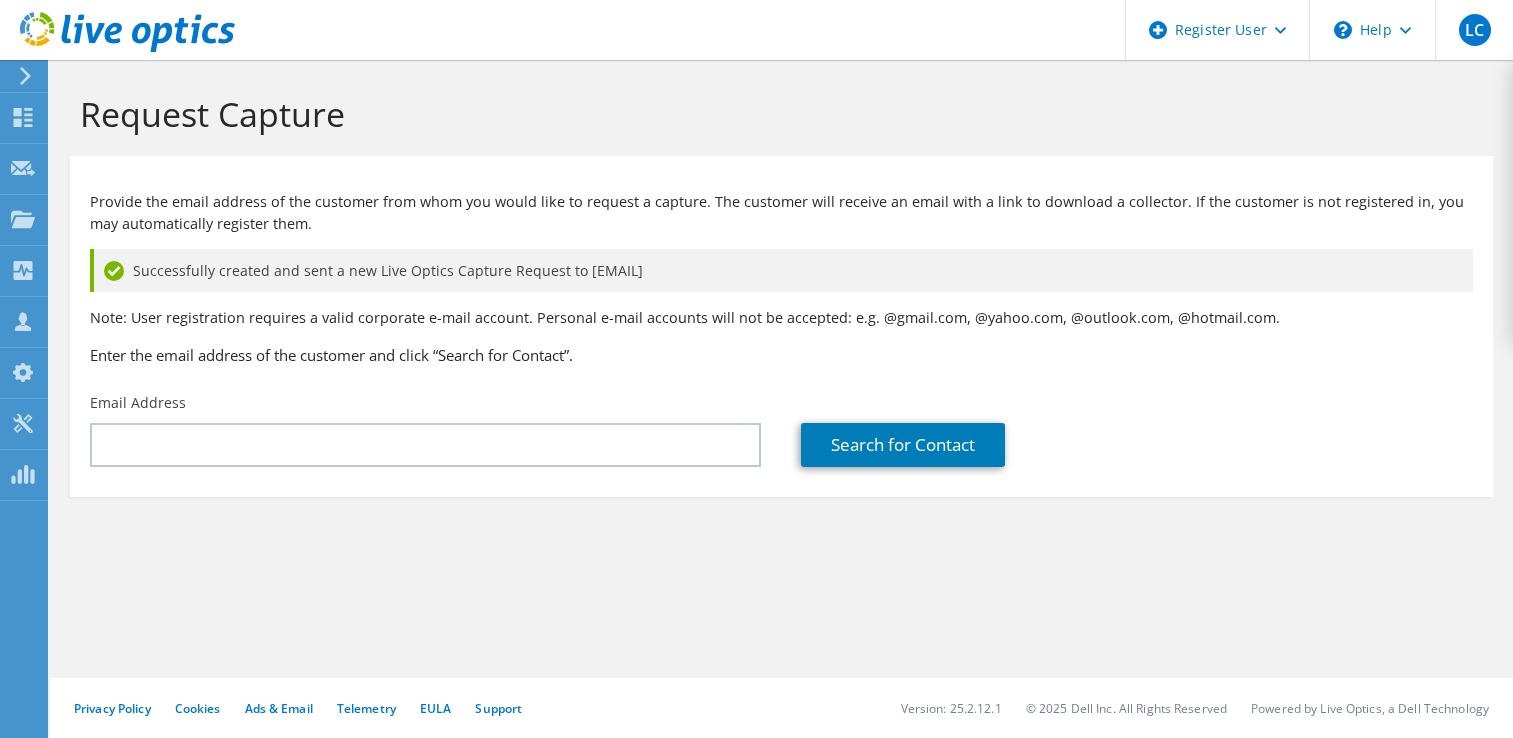scroll, scrollTop: 0, scrollLeft: 0, axis: both 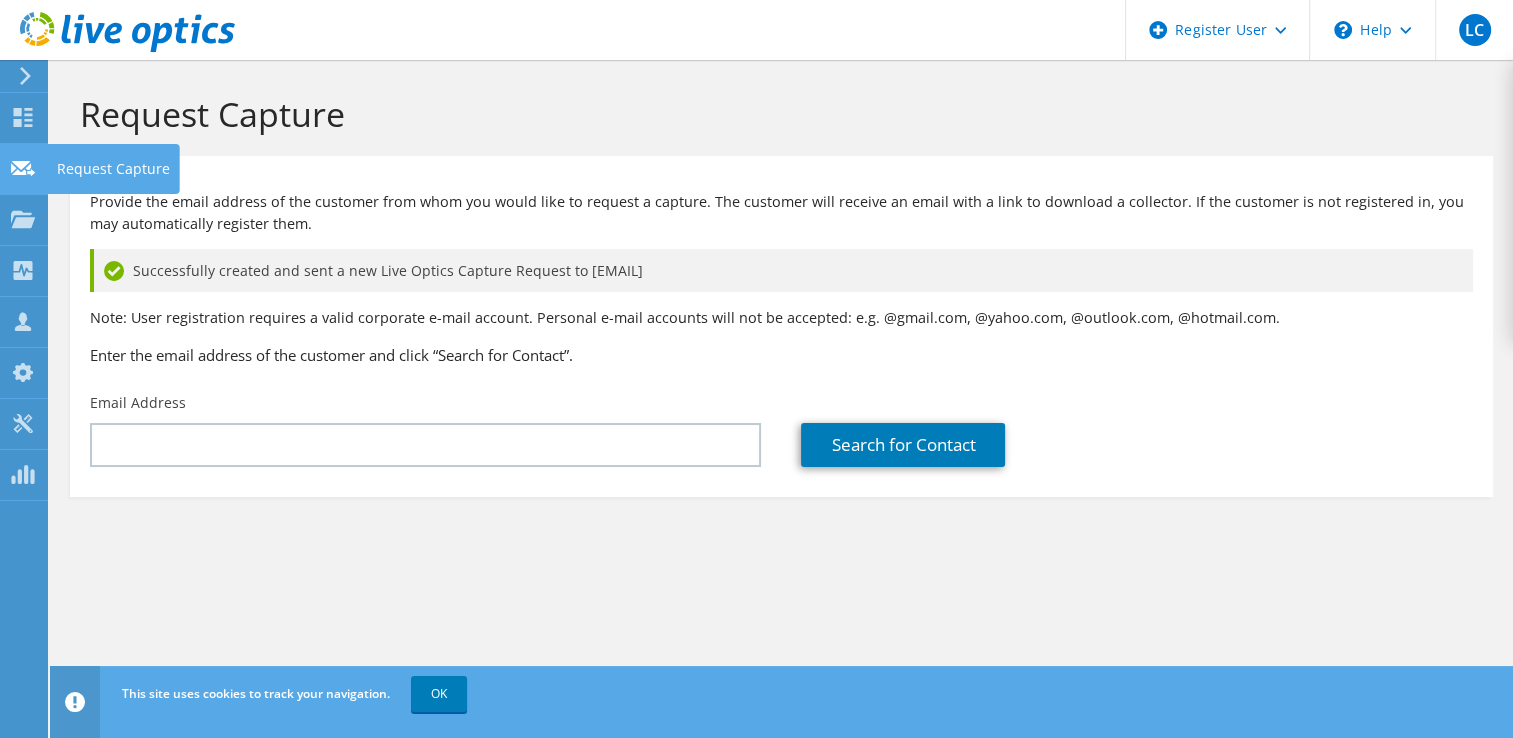click on "Request Capture" at bounding box center [-66, 169] 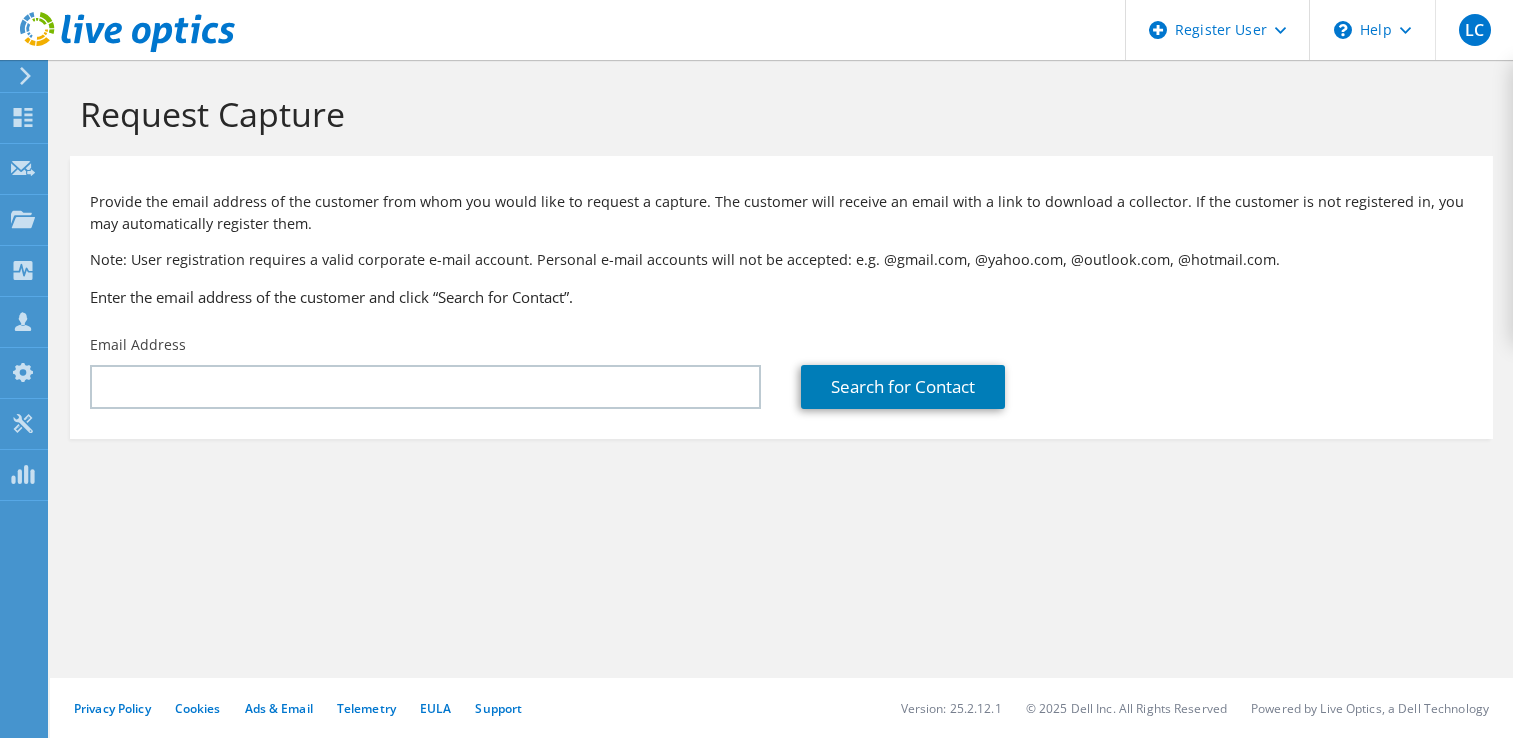 scroll, scrollTop: 0, scrollLeft: 0, axis: both 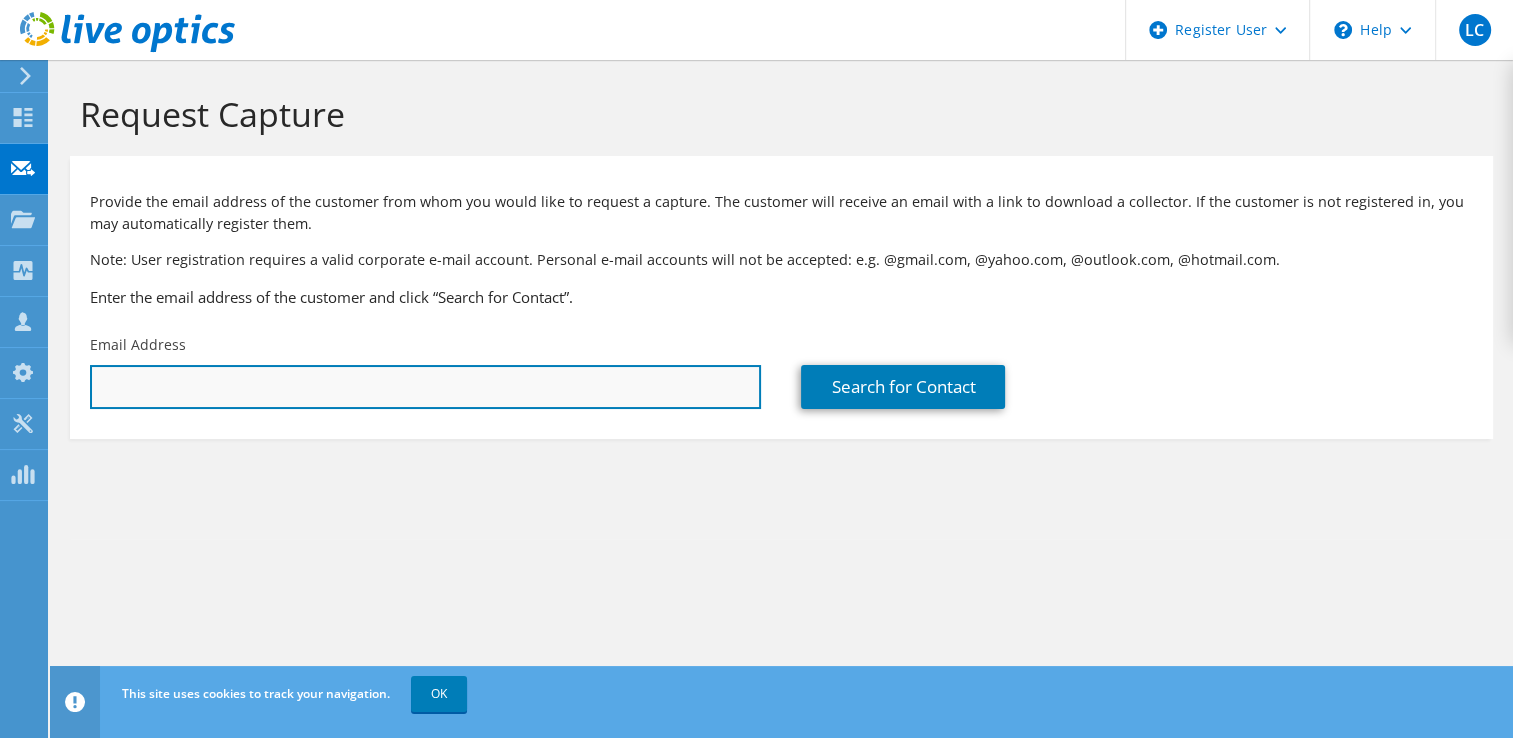 click at bounding box center [425, 387] 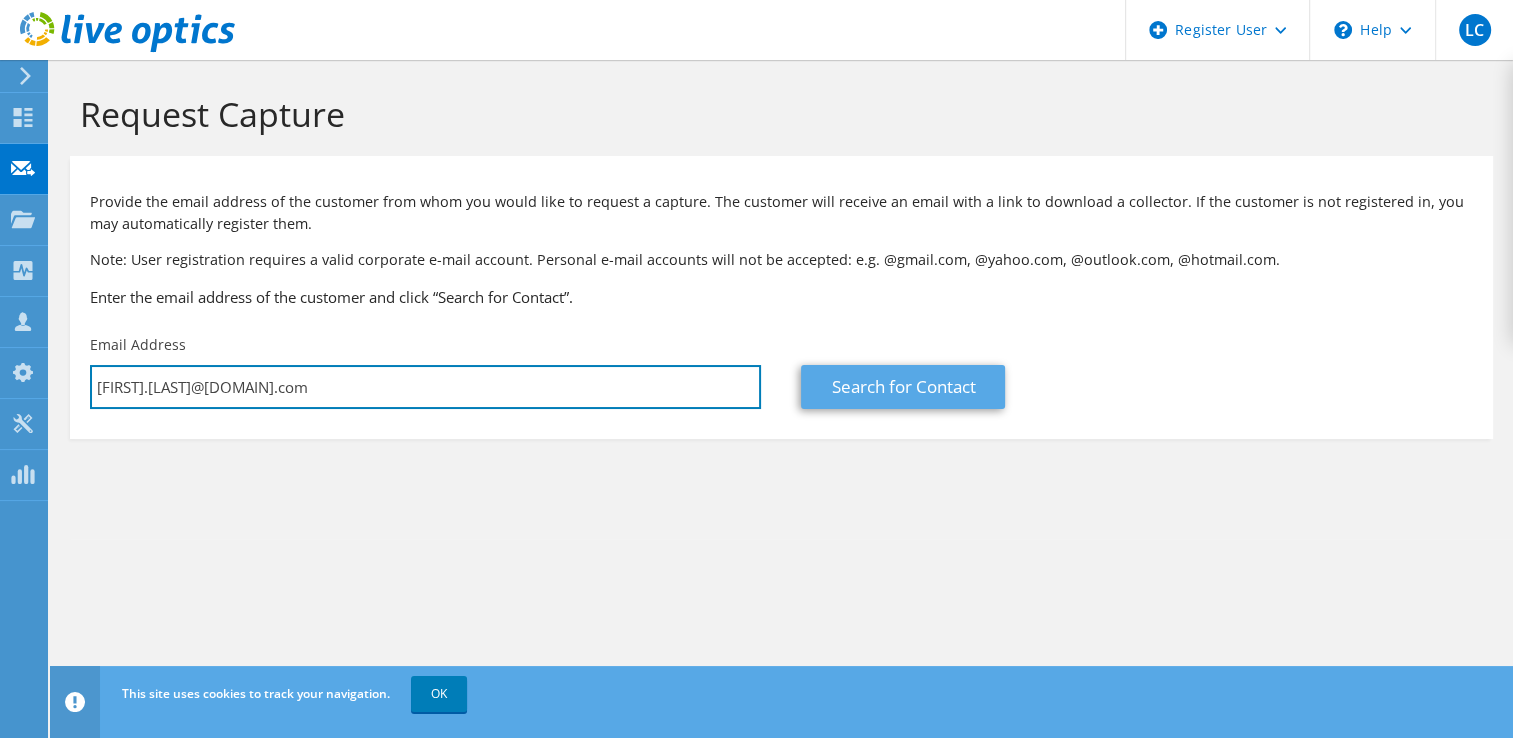 type on "[FIRST].[LAST]@[DOMAIN].com" 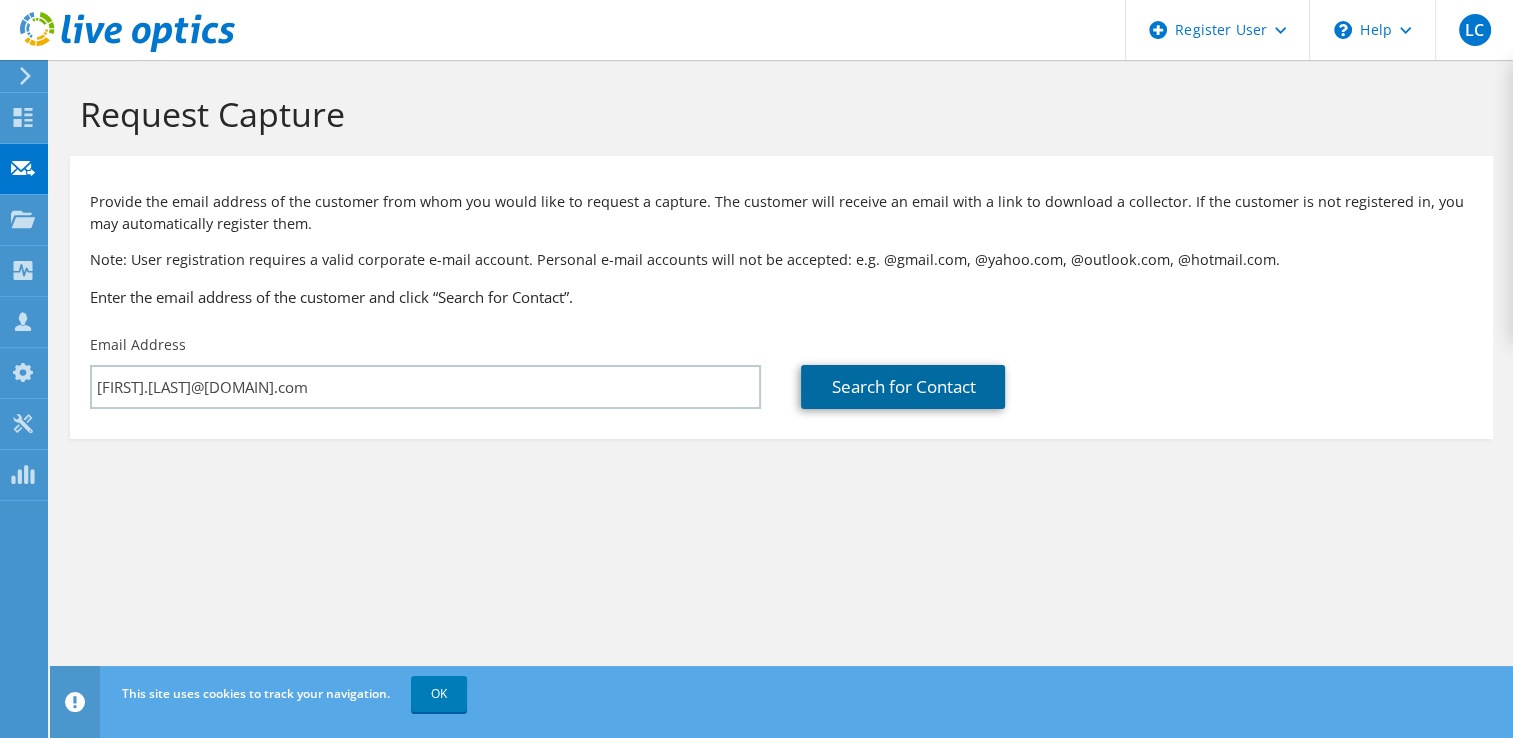 click on "Search for Contact" at bounding box center (903, 387) 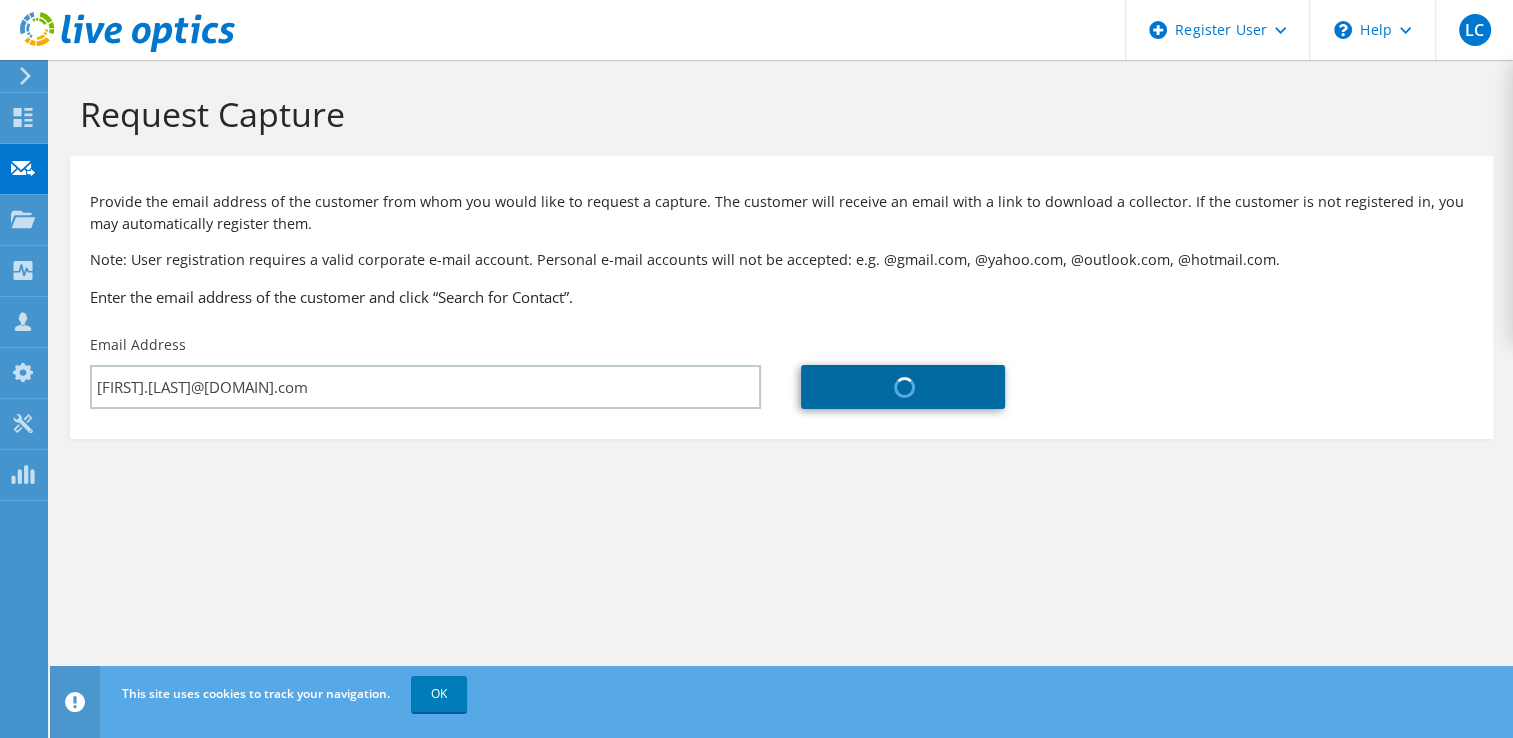 type on "Fresh Start Bakeries Australia" 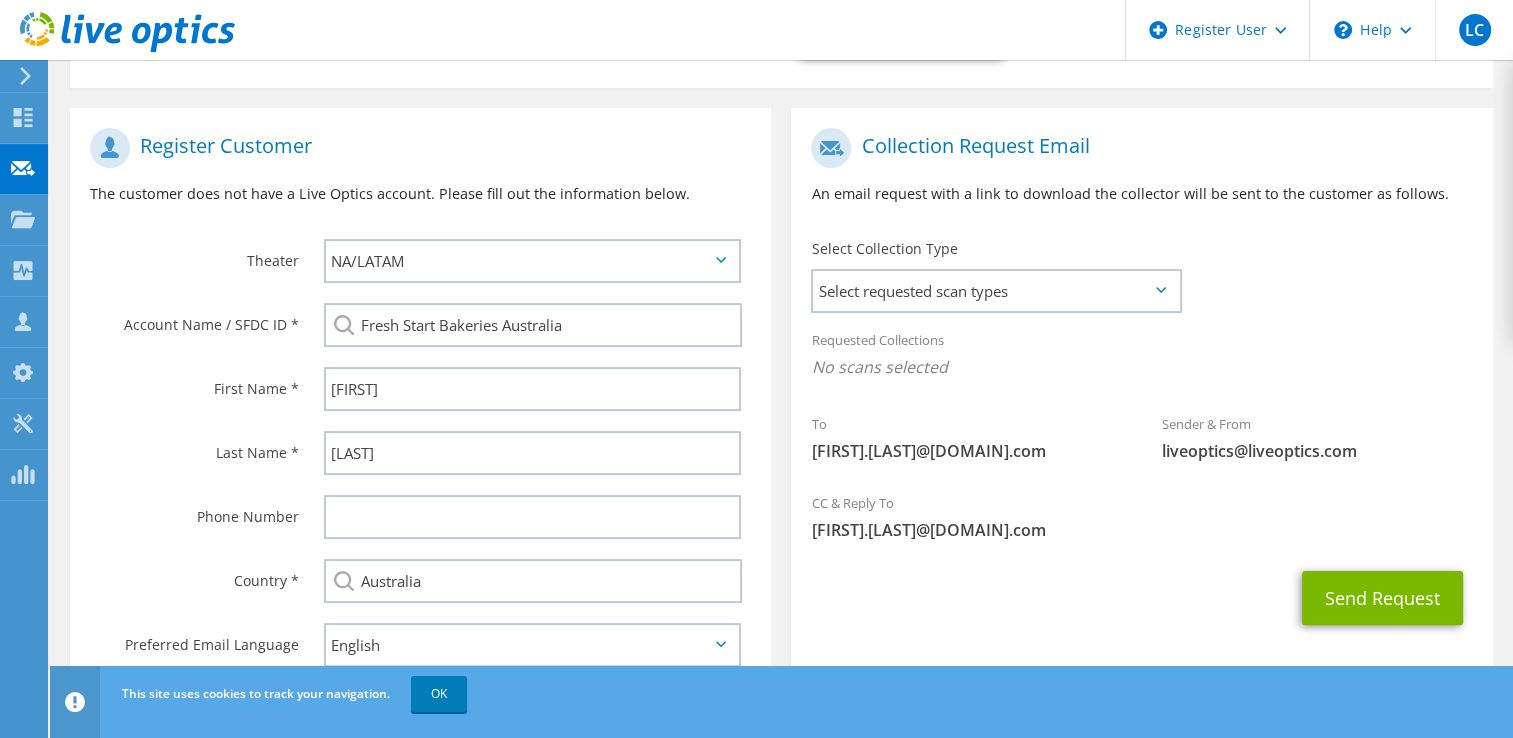 scroll, scrollTop: 350, scrollLeft: 0, axis: vertical 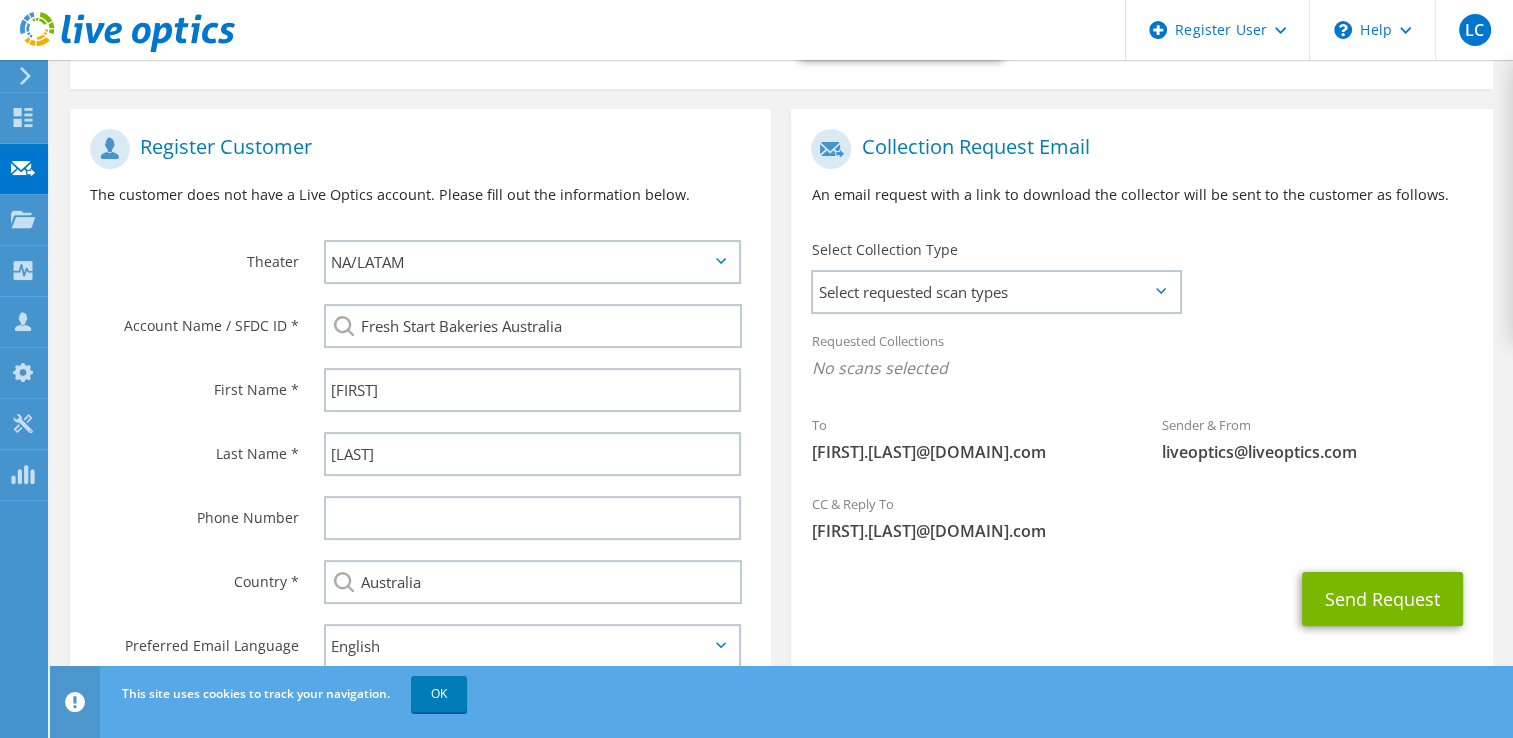 click 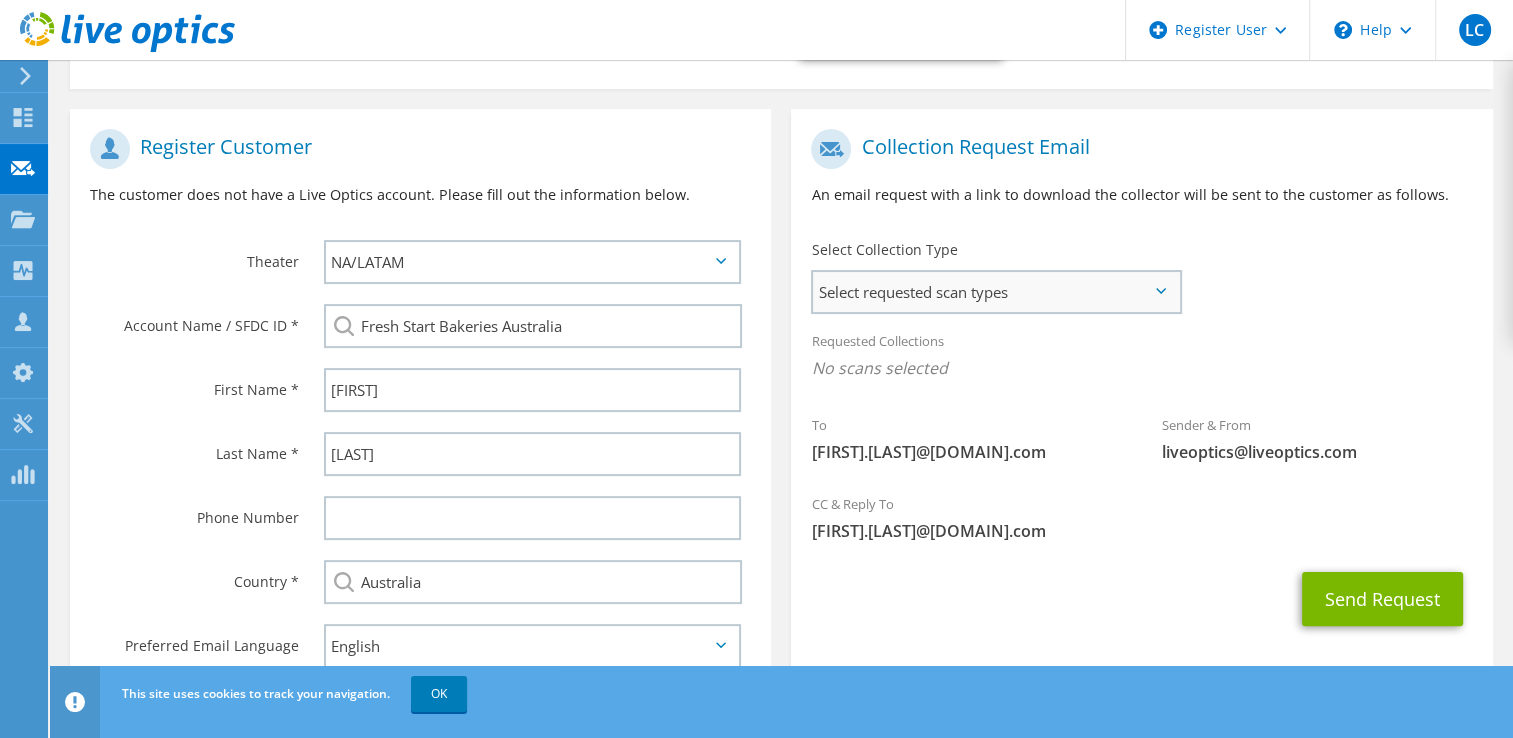 click on "Select requested scan types" at bounding box center (995, 292) 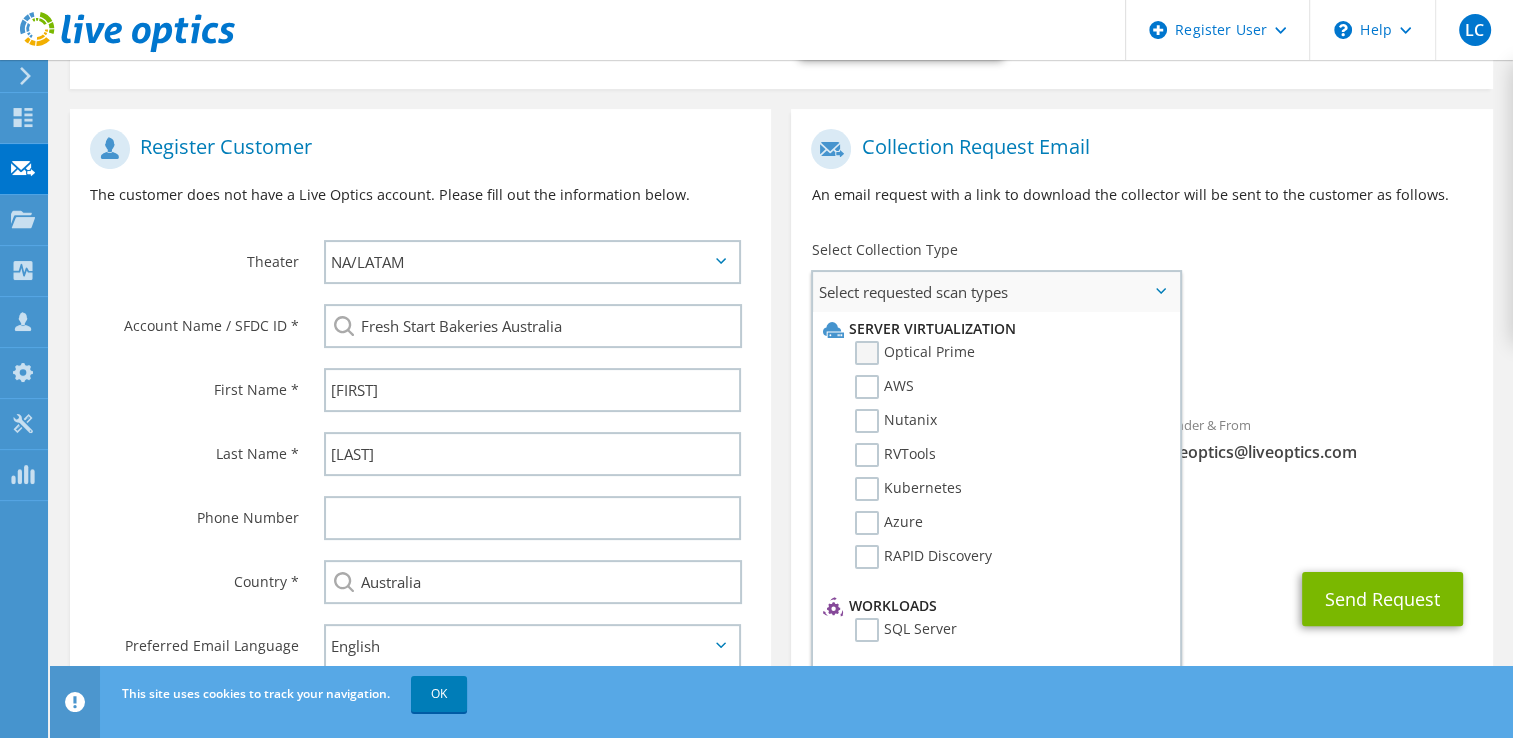 click on "Optical Prime" at bounding box center (915, 353) 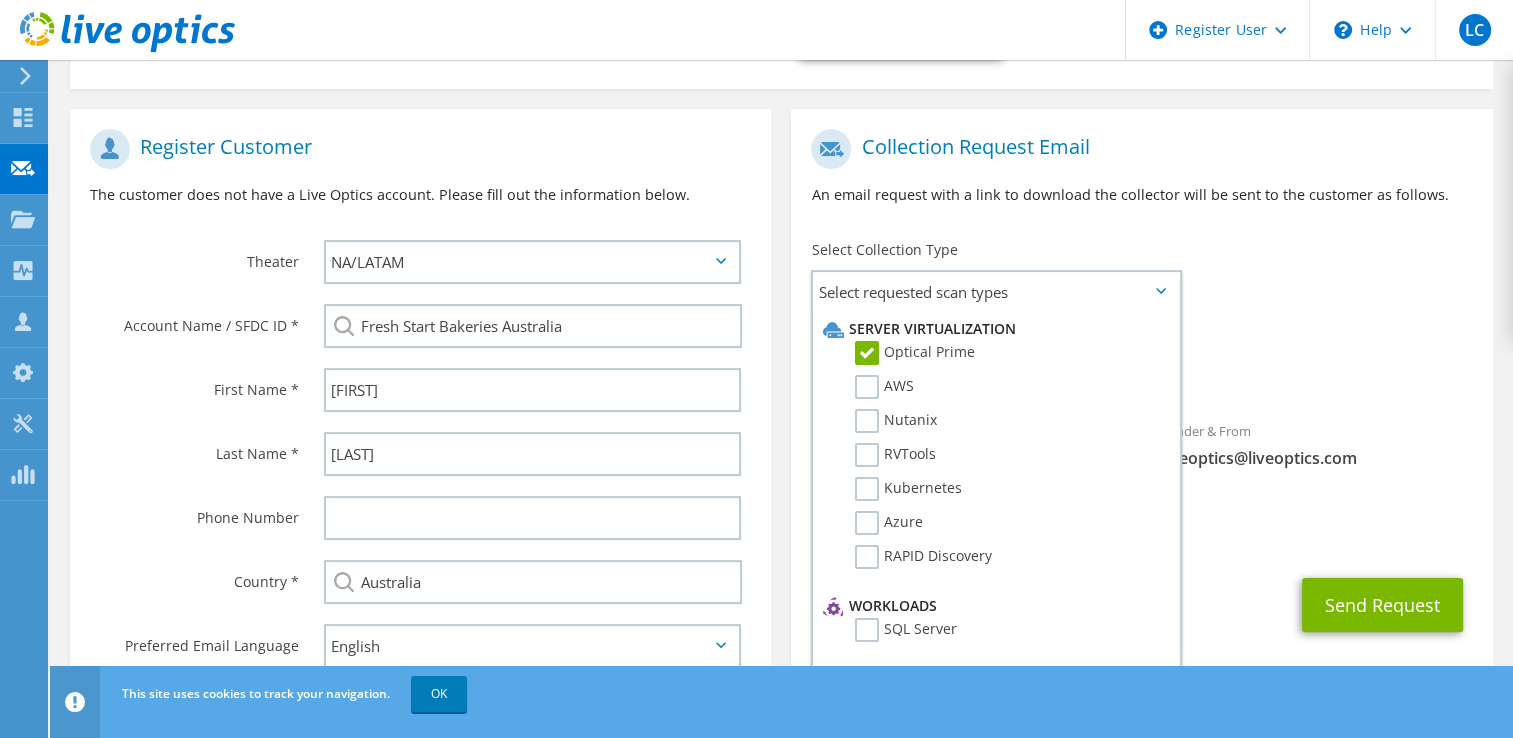 click on "Select Collection Type
Select requested scan types
Server Virtualization
Optical Prime
AWS
Nutanix RVTools Kubernetes Azure SQL Server SC" at bounding box center (995, 275) 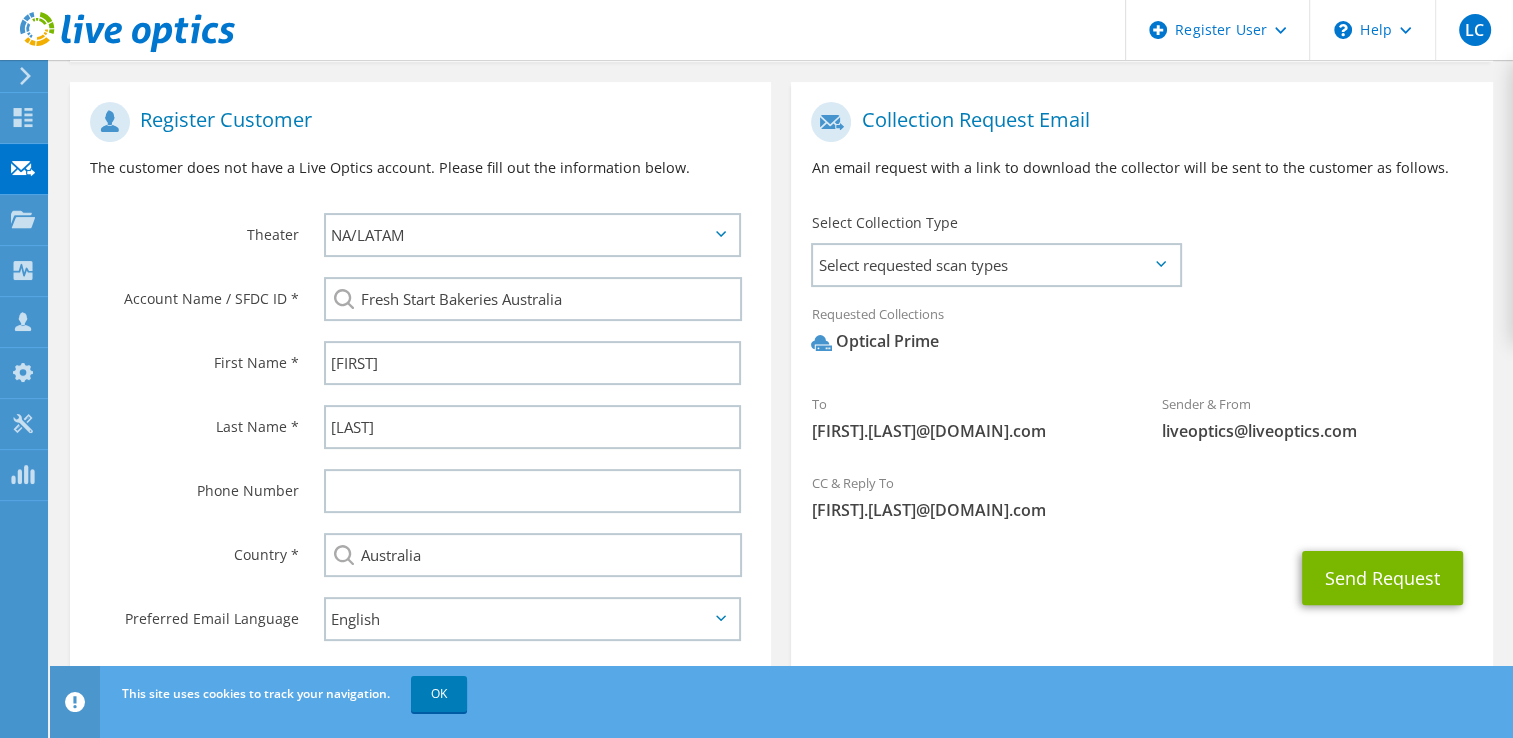 scroll, scrollTop: 311, scrollLeft: 0, axis: vertical 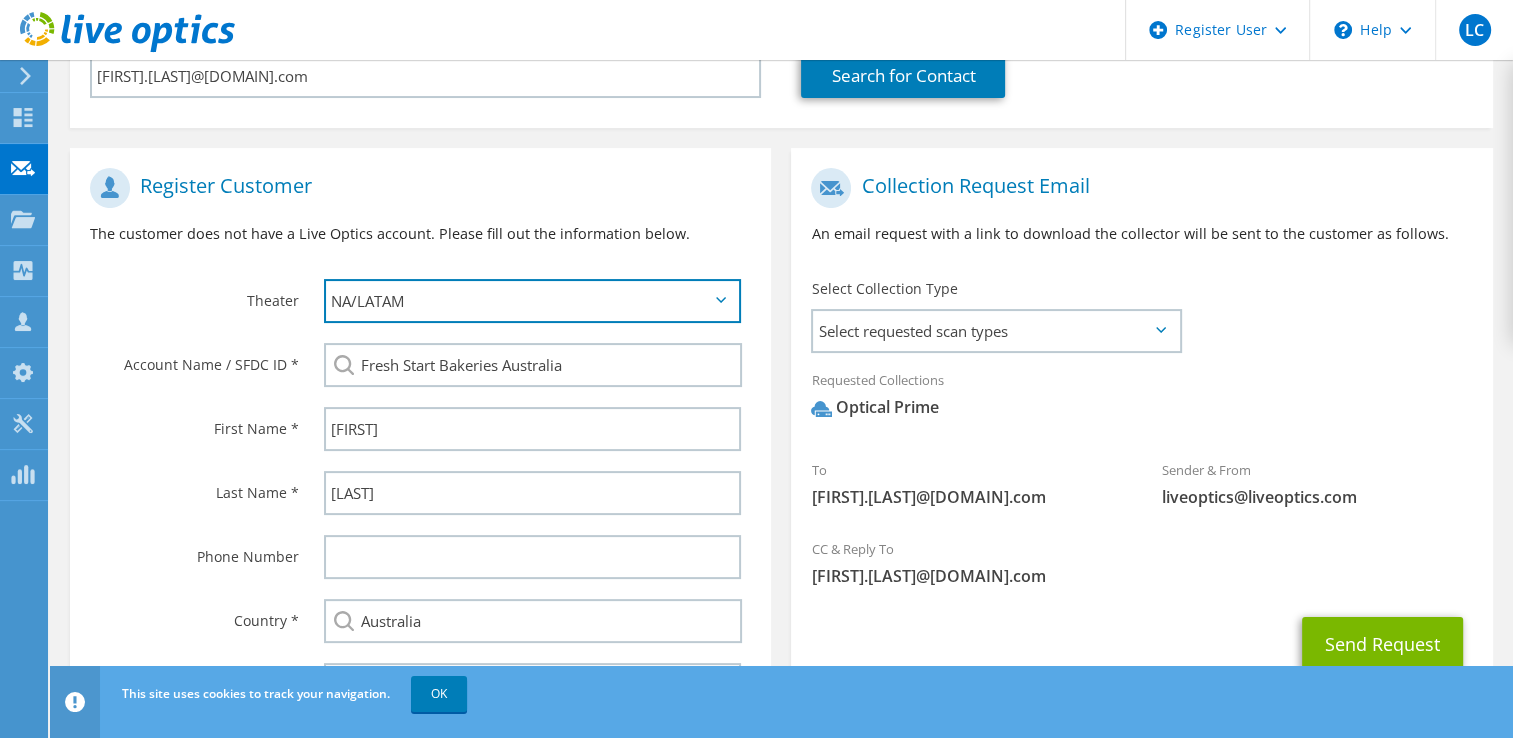 click on "APJ
EMEA
NA/LATAM" at bounding box center [533, 301] 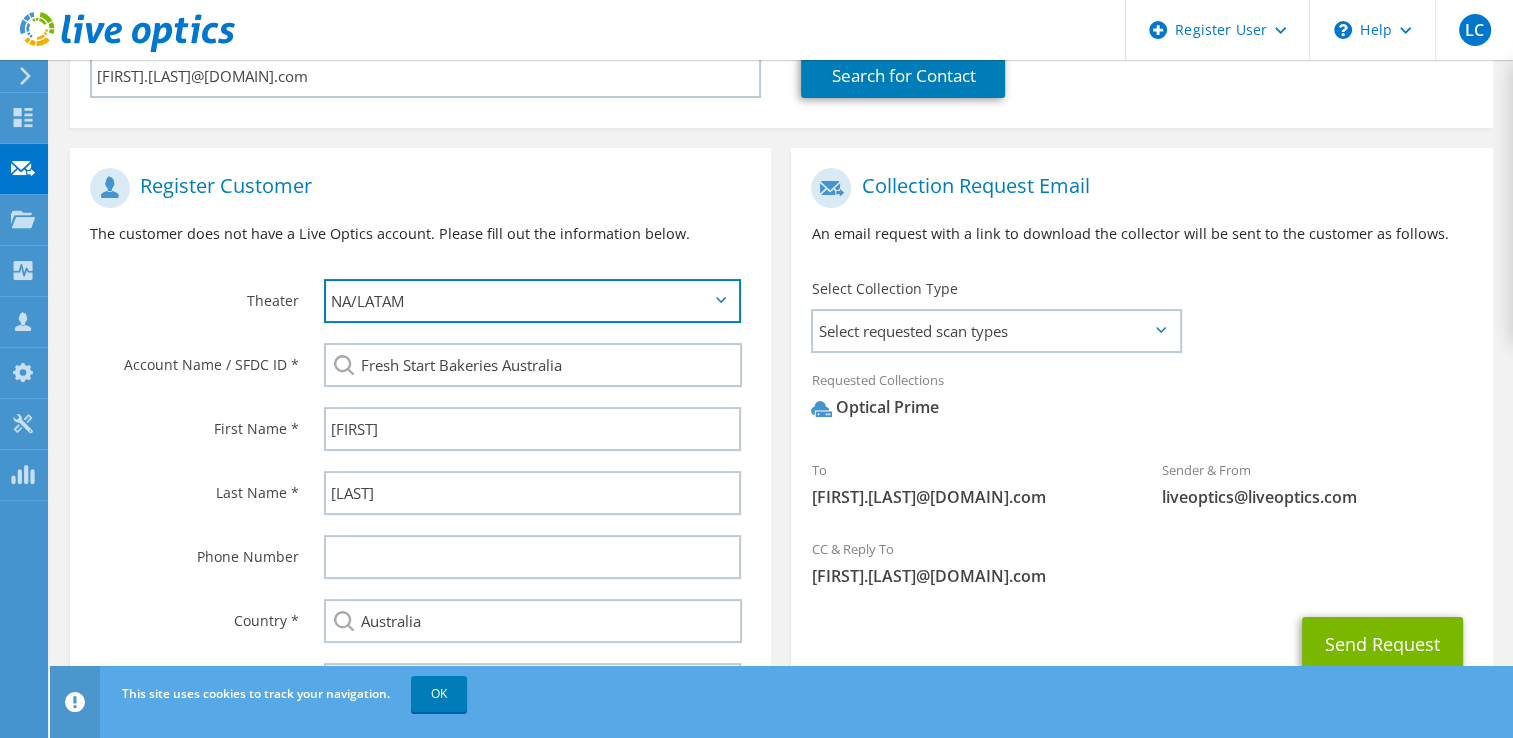 select on "1" 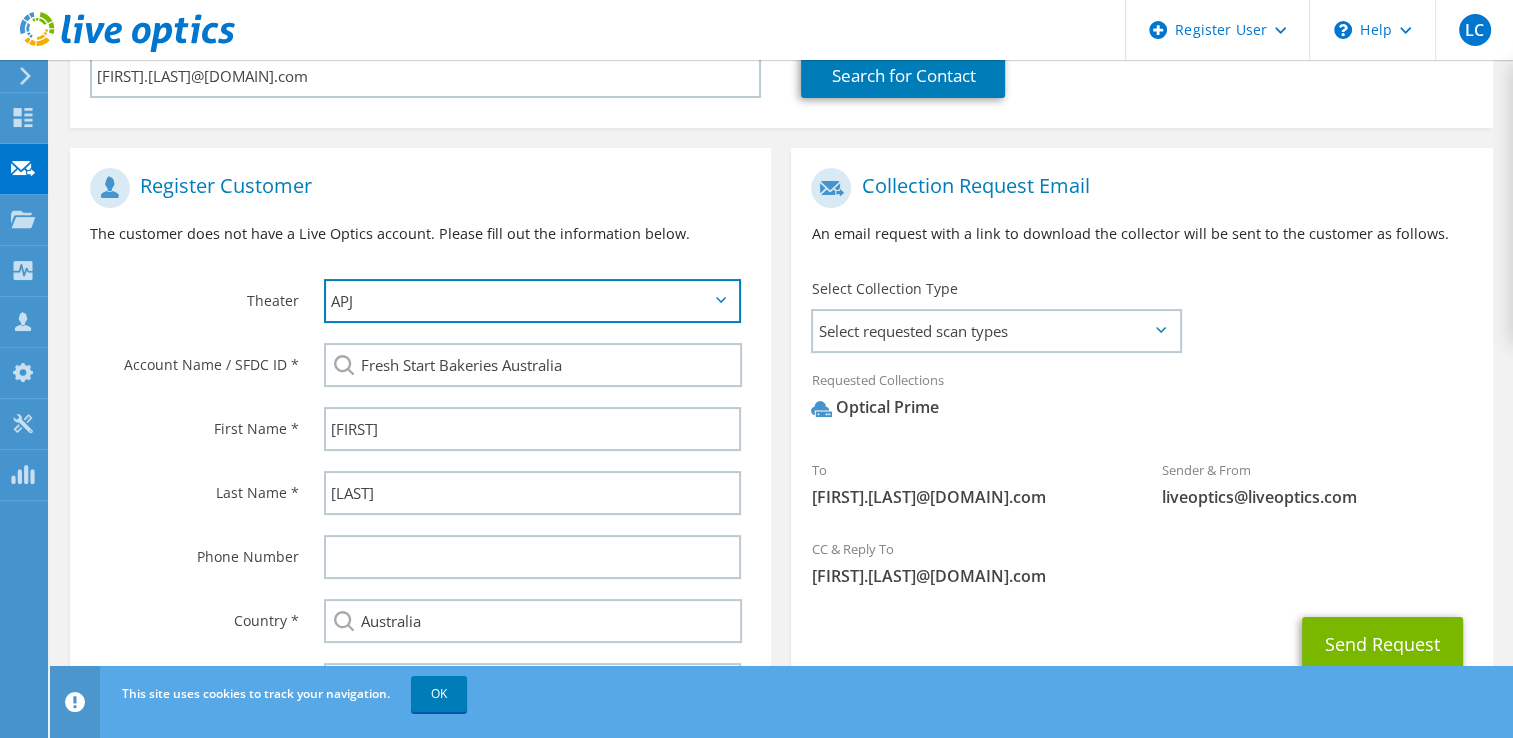 click on "APJ
EMEA
NA/LATAM" at bounding box center (533, 301) 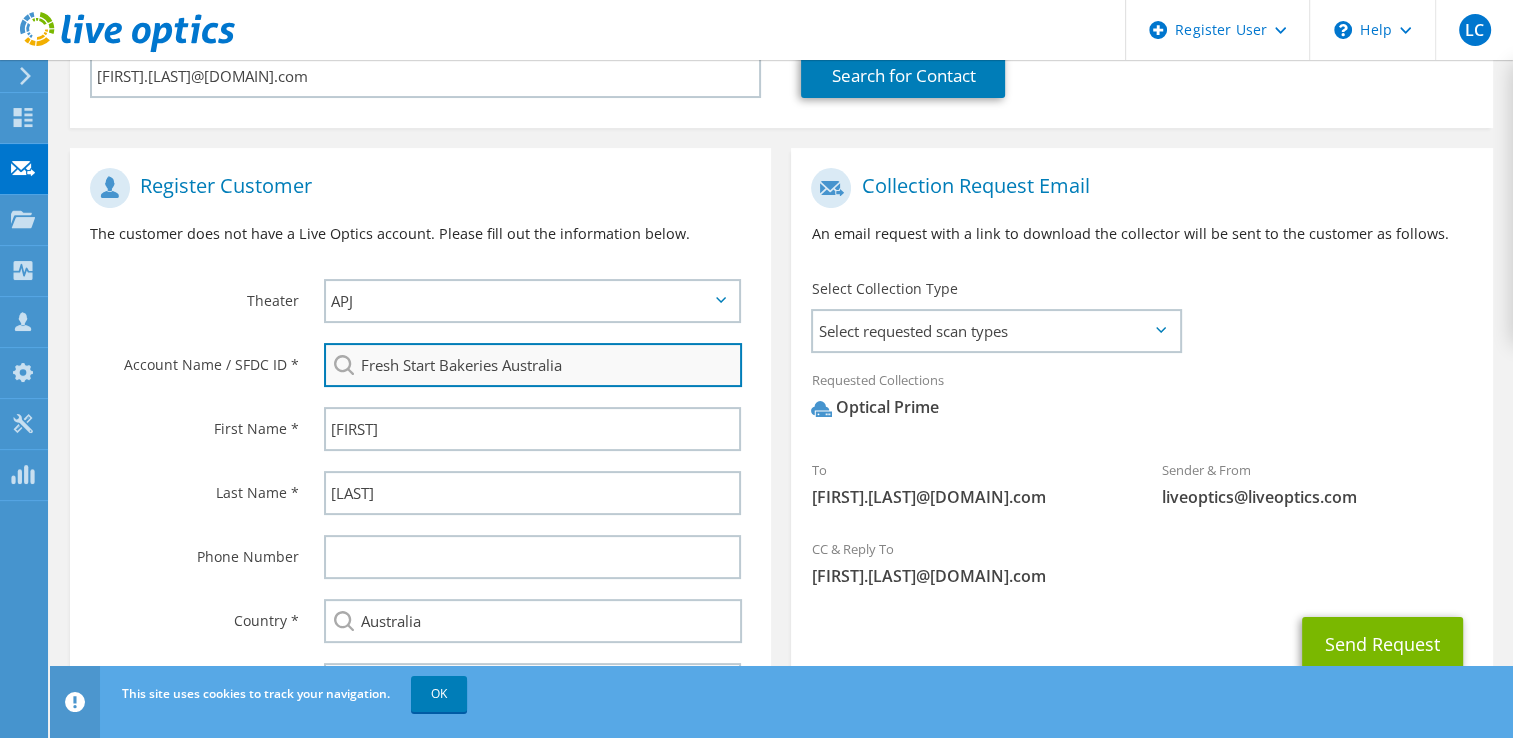 click on "Fresh Start Bakeries Australia" at bounding box center [533, 365] 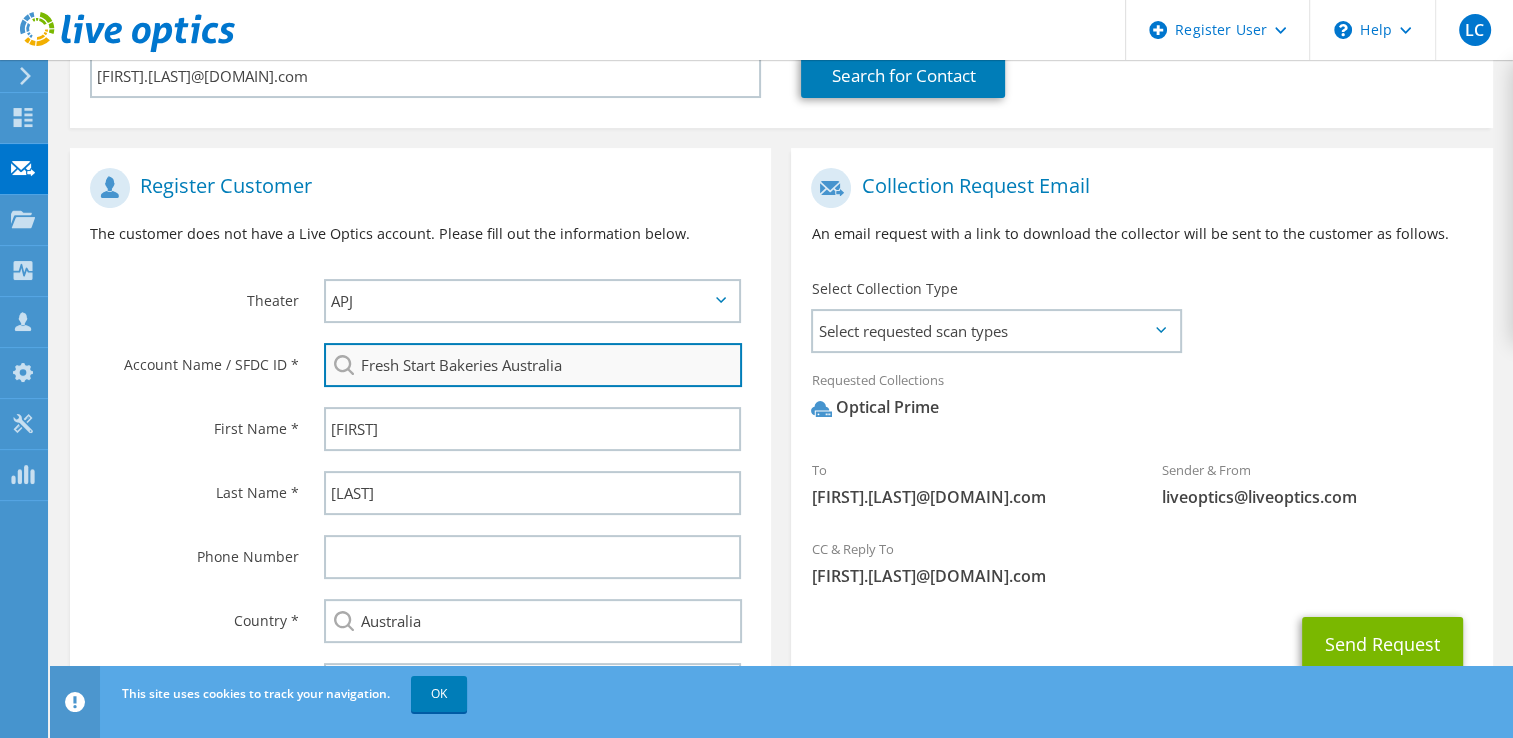click on "Fresh Start Bakeries Australia" at bounding box center (533, 365) 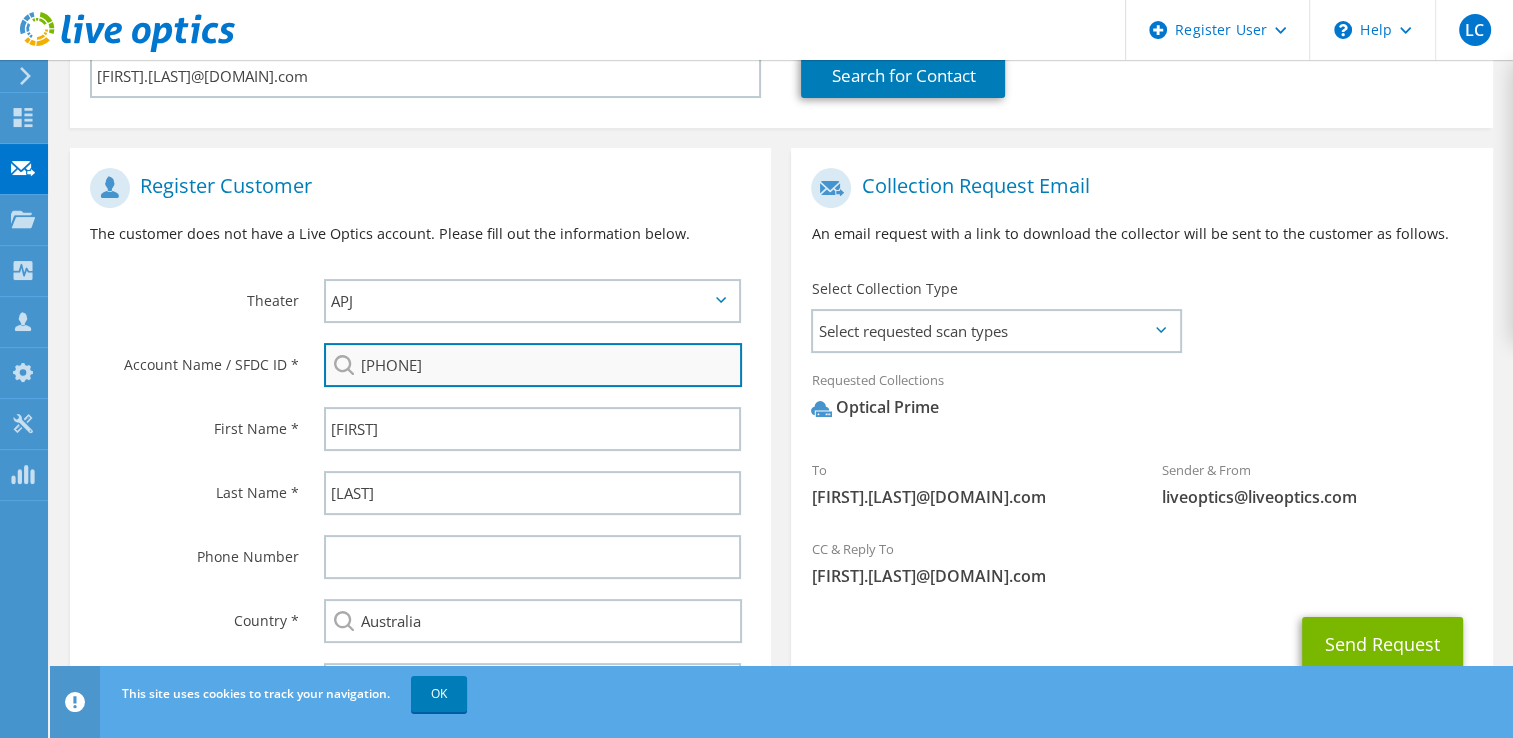 paste on "2122762733" 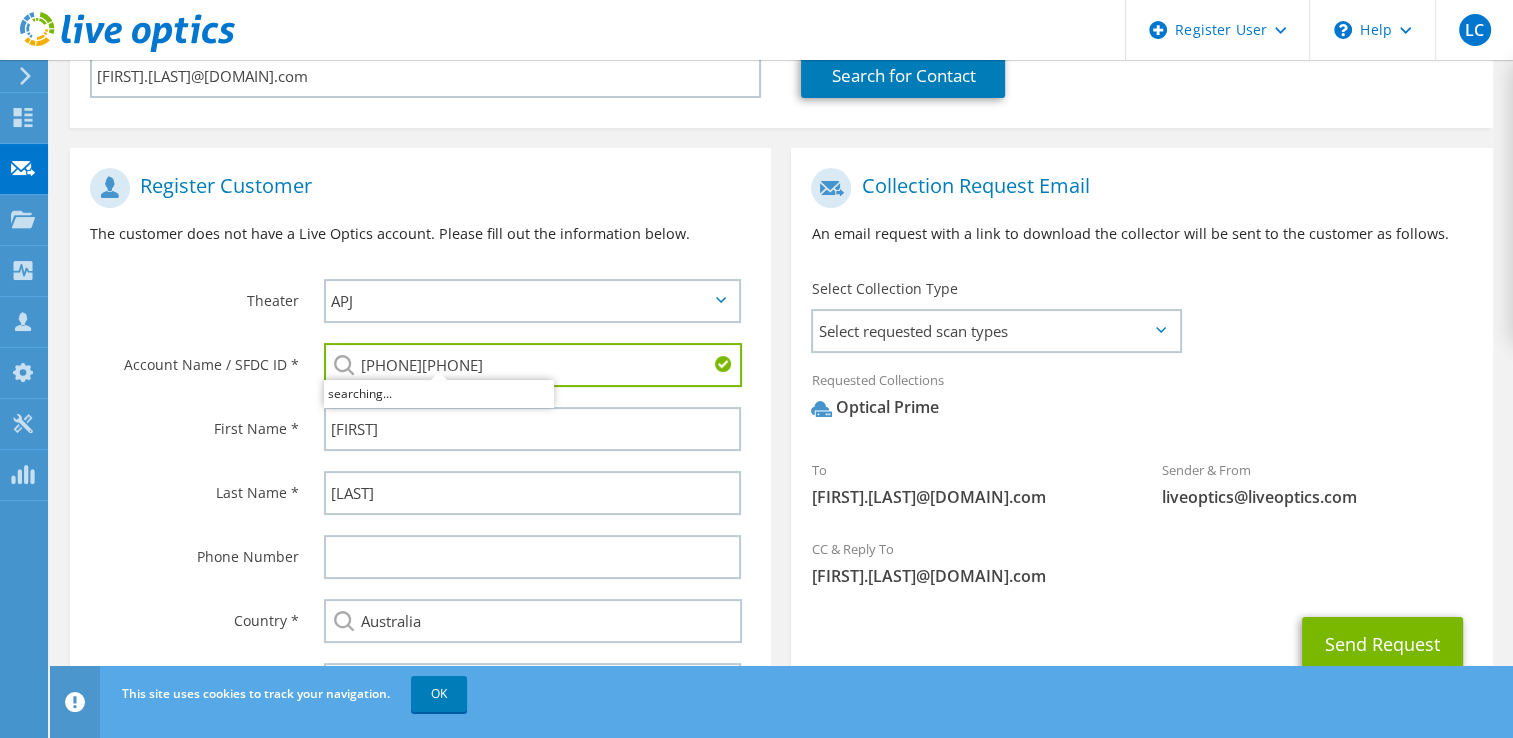 drag, startPoint x: 558, startPoint y: 355, endPoint x: 258, endPoint y: 343, distance: 300.2399 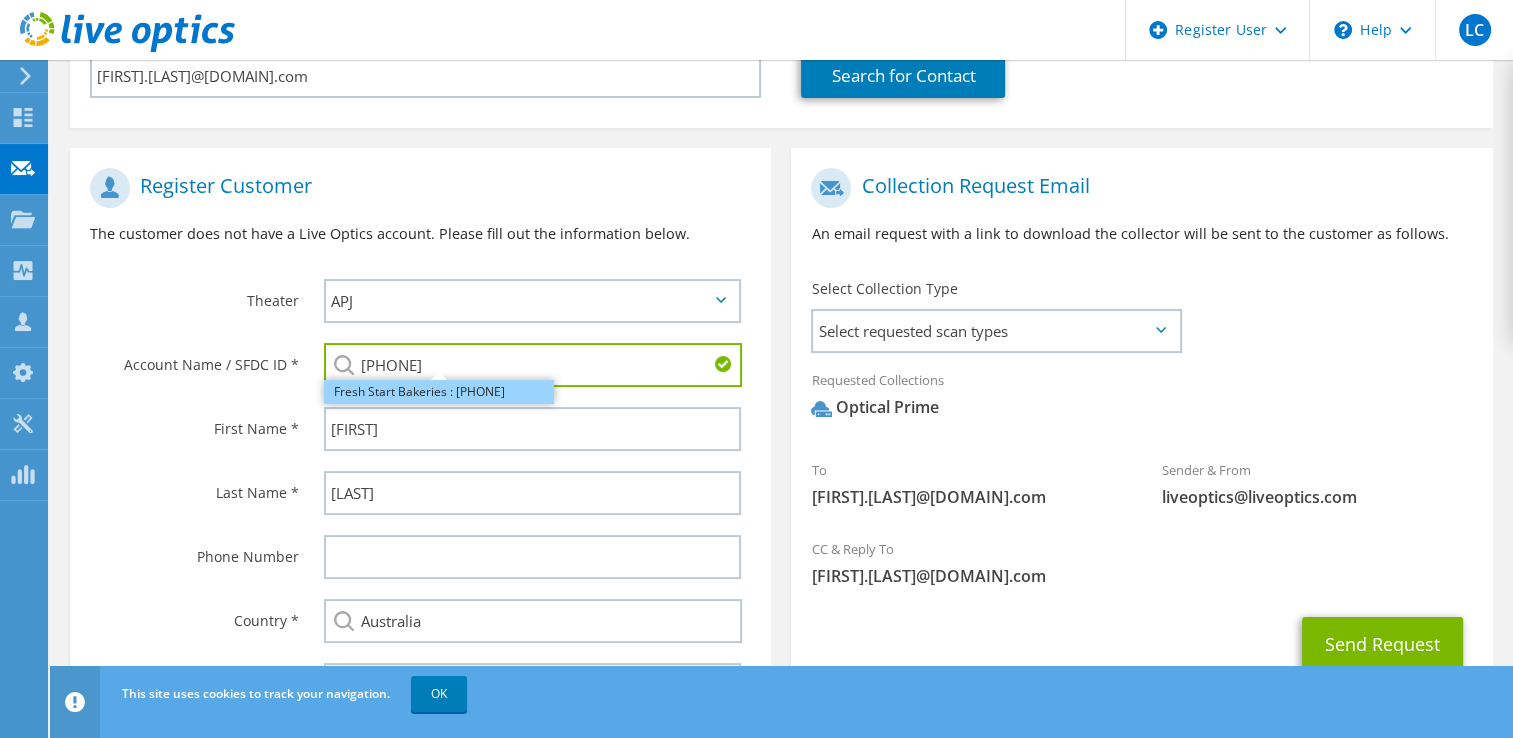 click on "Fresh Start Bakeries : 2122762733" at bounding box center [439, 392] 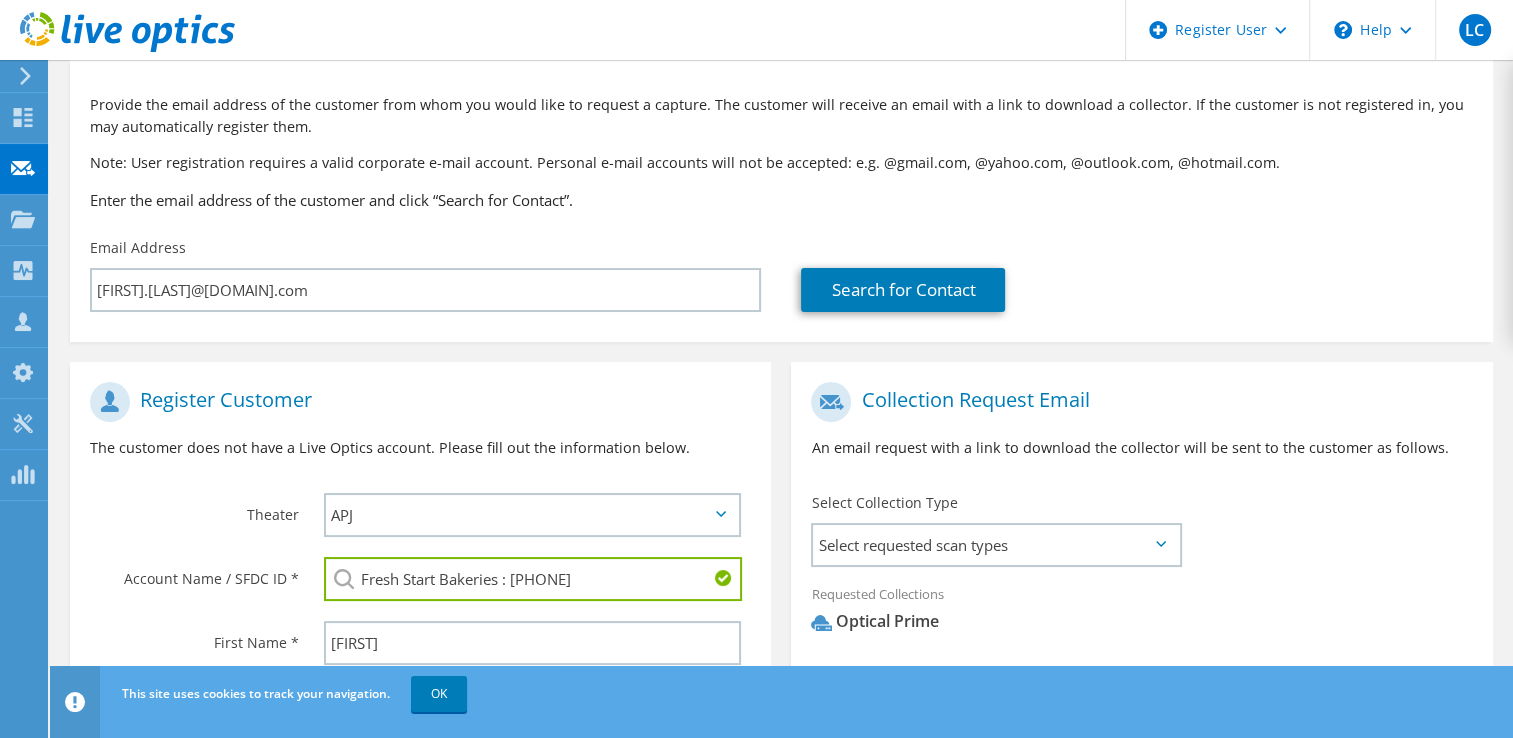 scroll, scrollTop: 94, scrollLeft: 0, axis: vertical 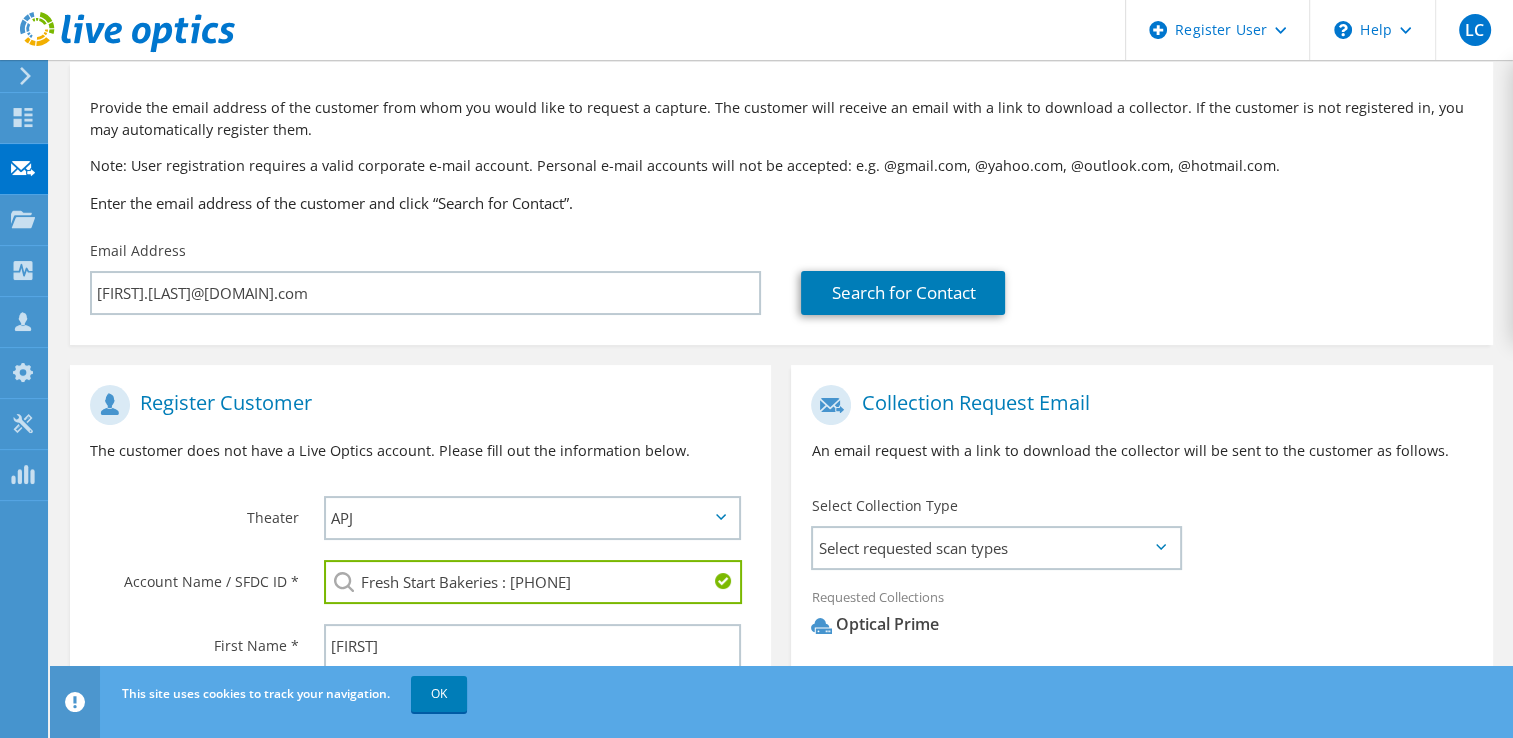 click on "Requested Collections
No scans selected
Optical Prime" at bounding box center [1141, 616] 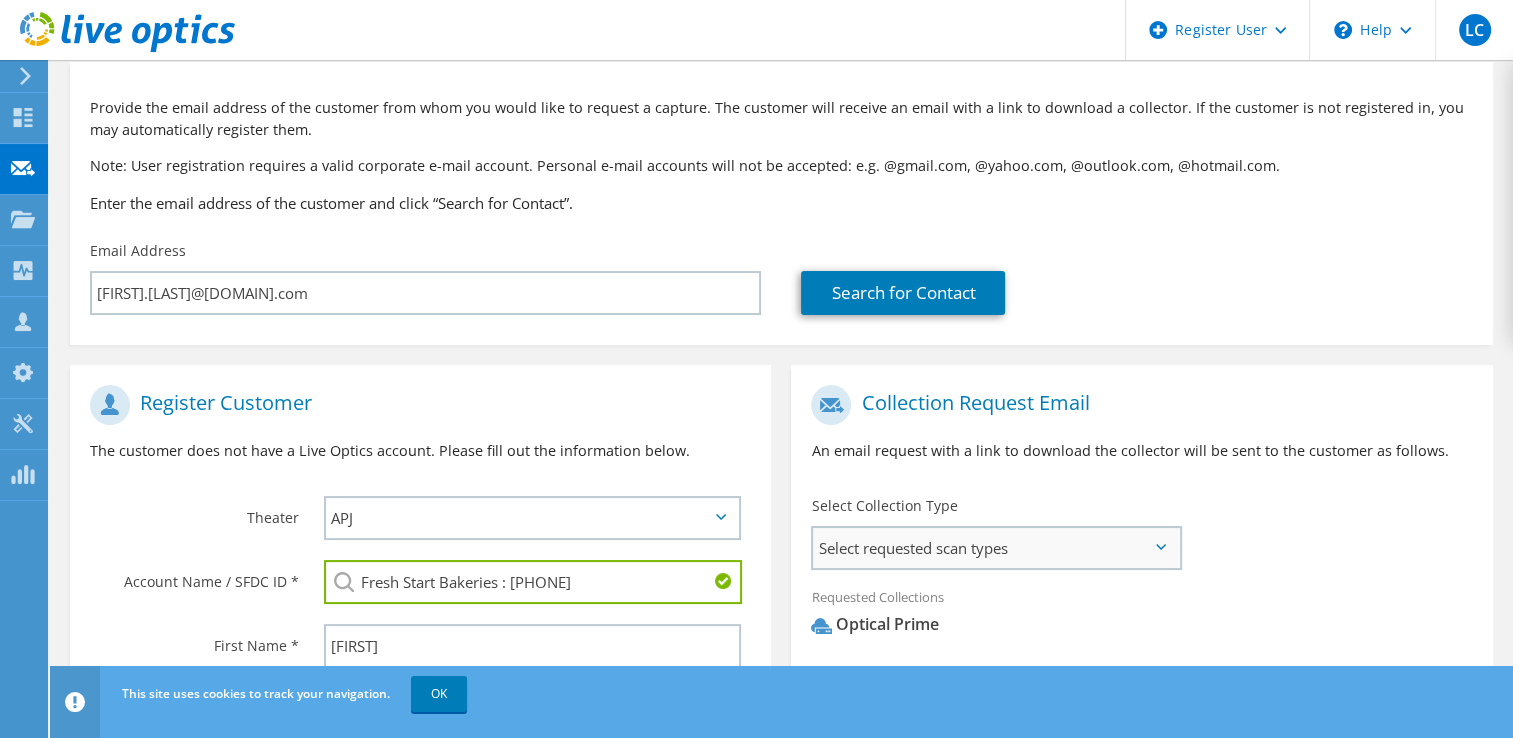 click on "Select requested scan types" at bounding box center [995, 548] 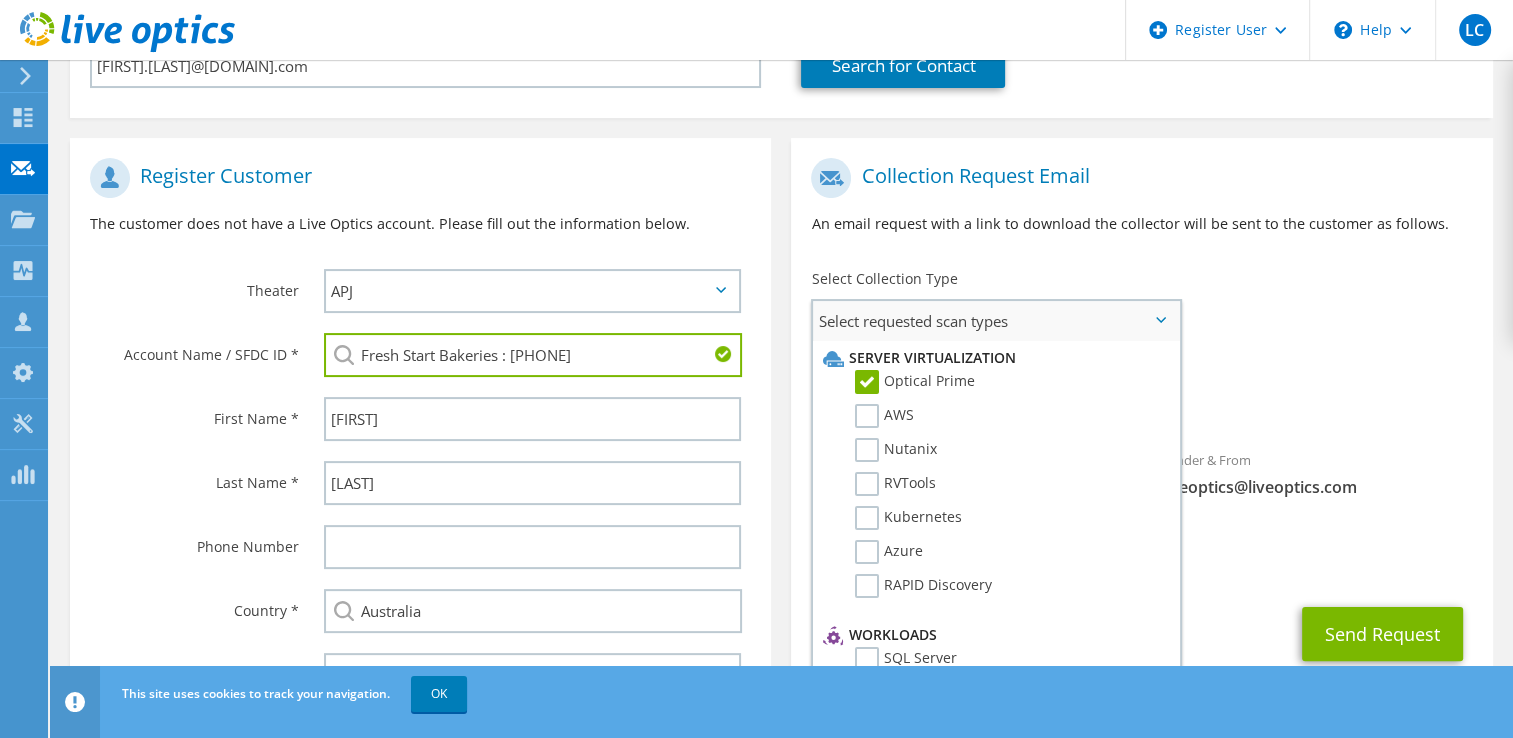 scroll, scrollTop: 322, scrollLeft: 0, axis: vertical 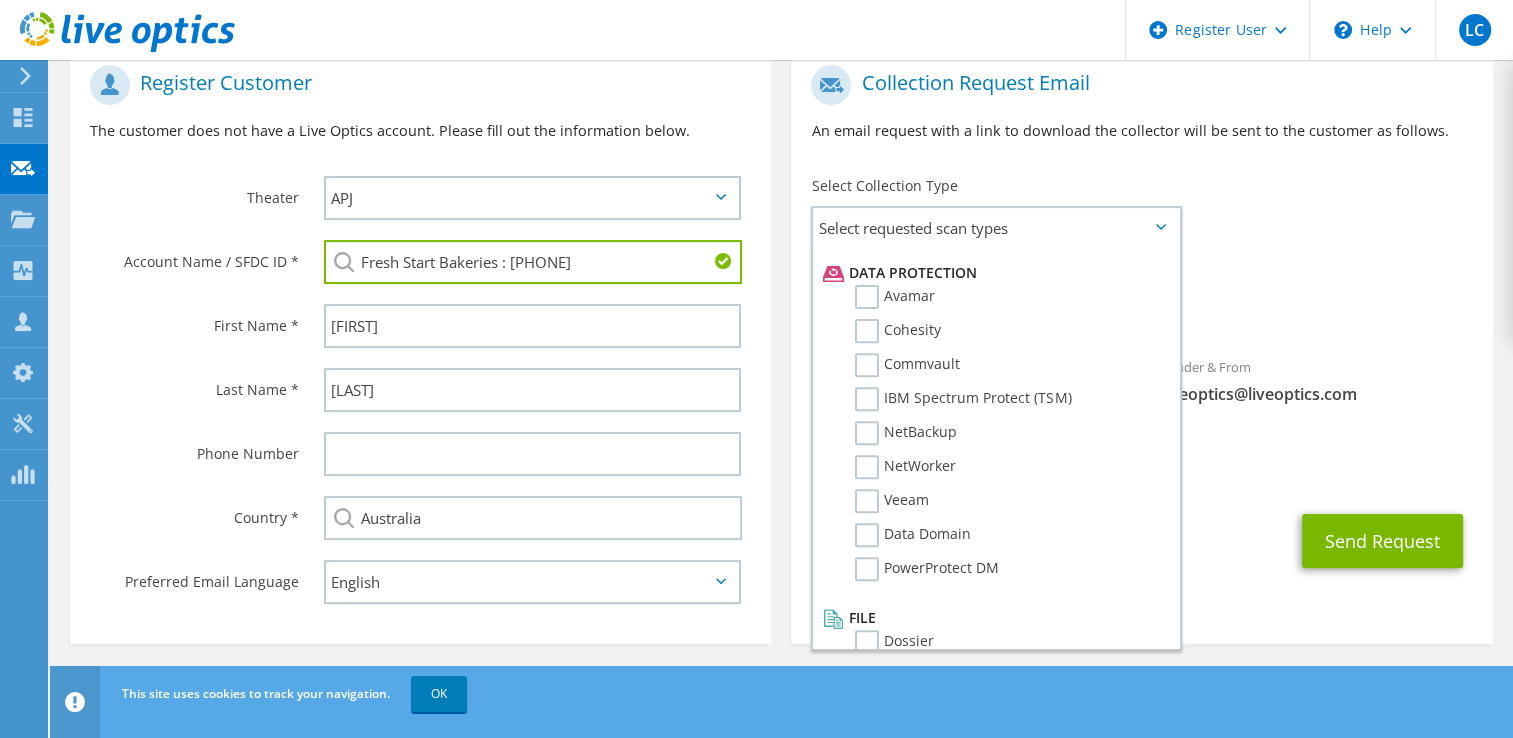 click on "Sender & From
liveoptics@liveoptics.com" at bounding box center (1317, 380) 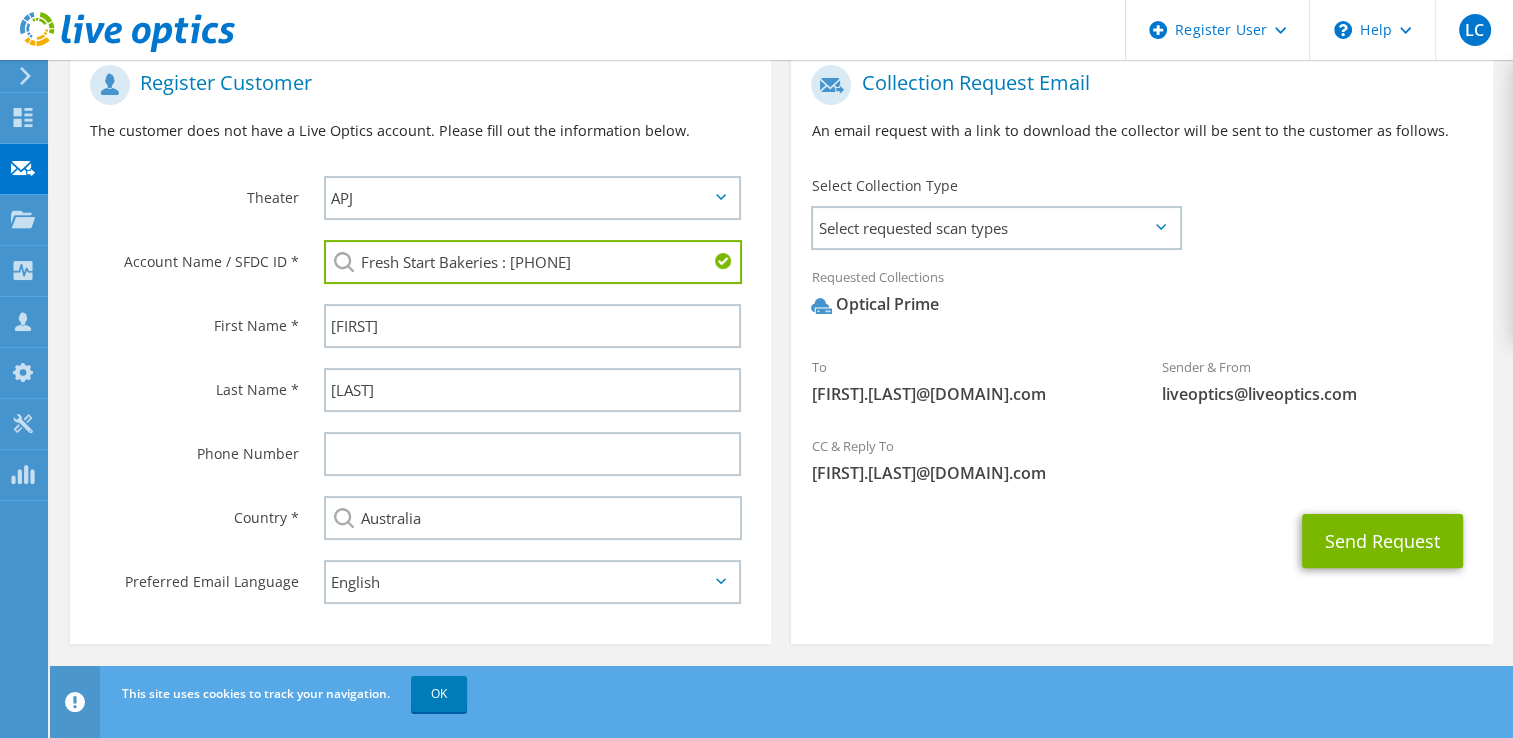 click 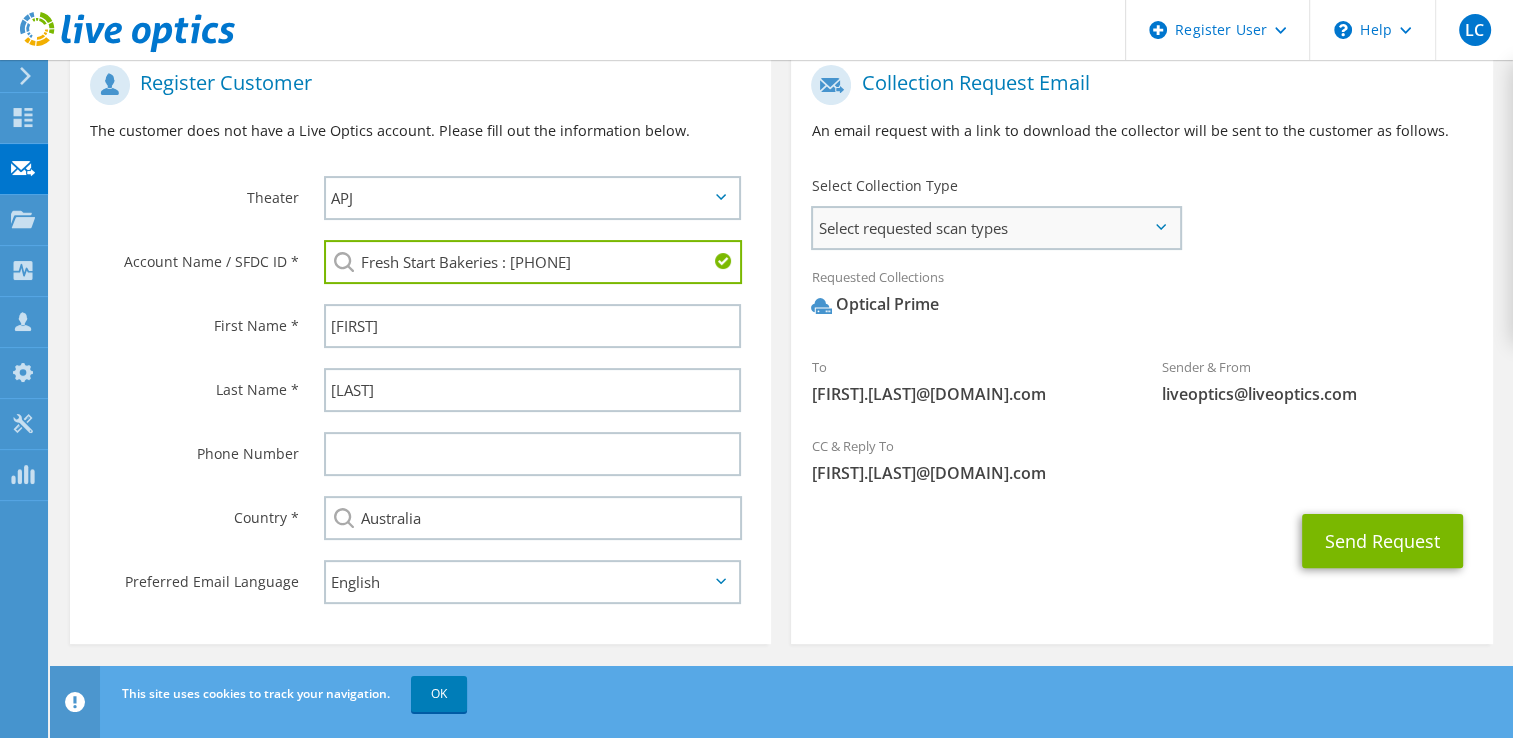 click on "Select requested scan types" at bounding box center (995, 228) 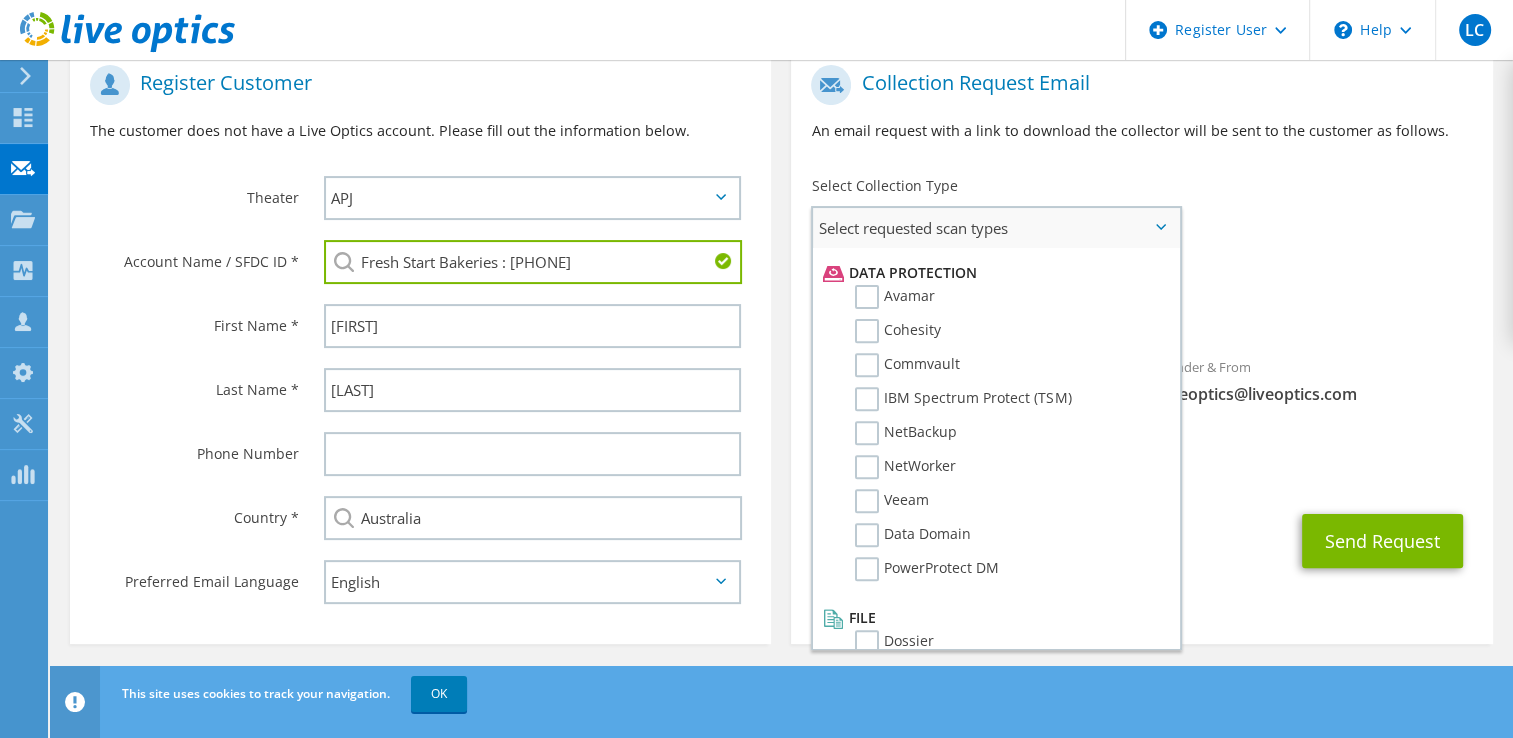 scroll, scrollTop: 0, scrollLeft: 0, axis: both 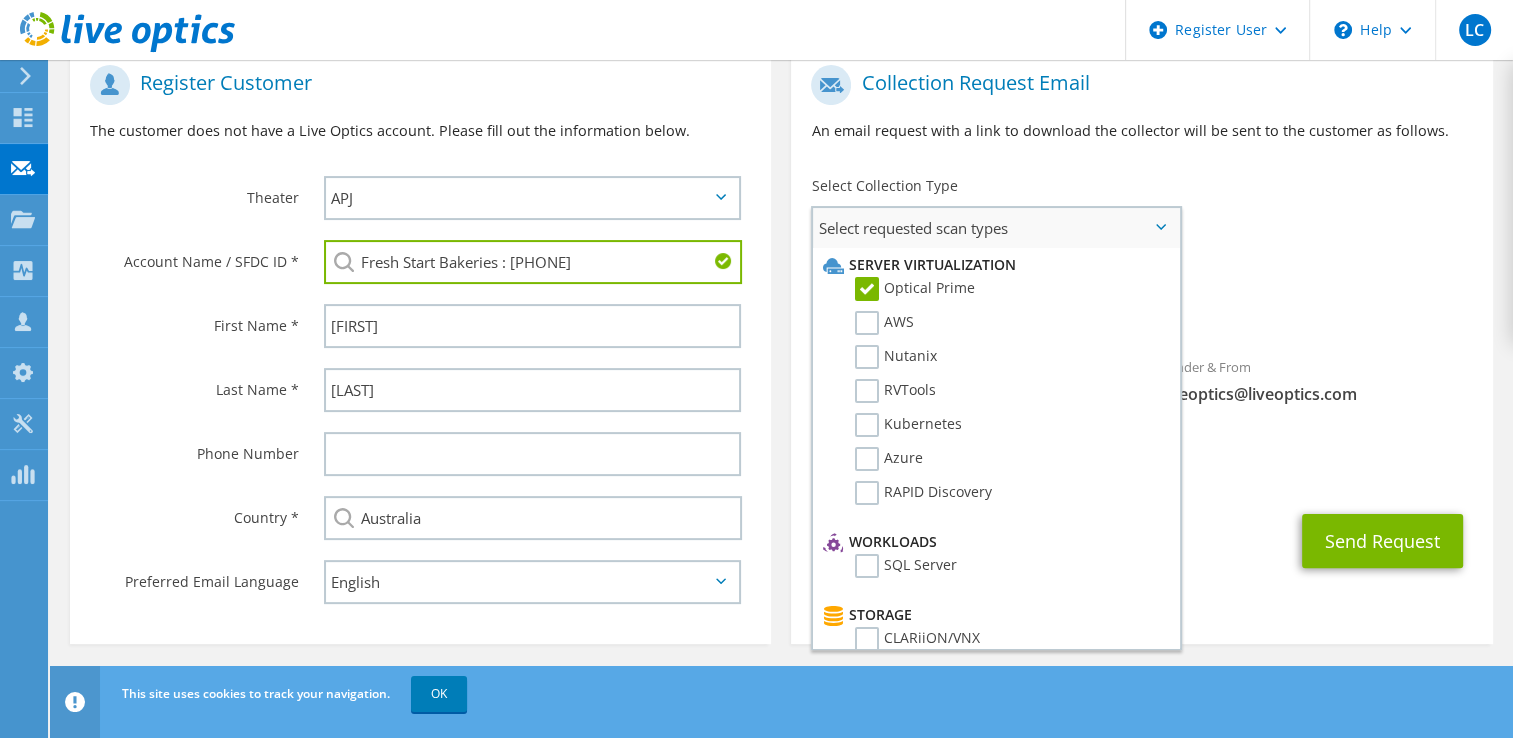click on "Optical Prime" at bounding box center (915, 289) 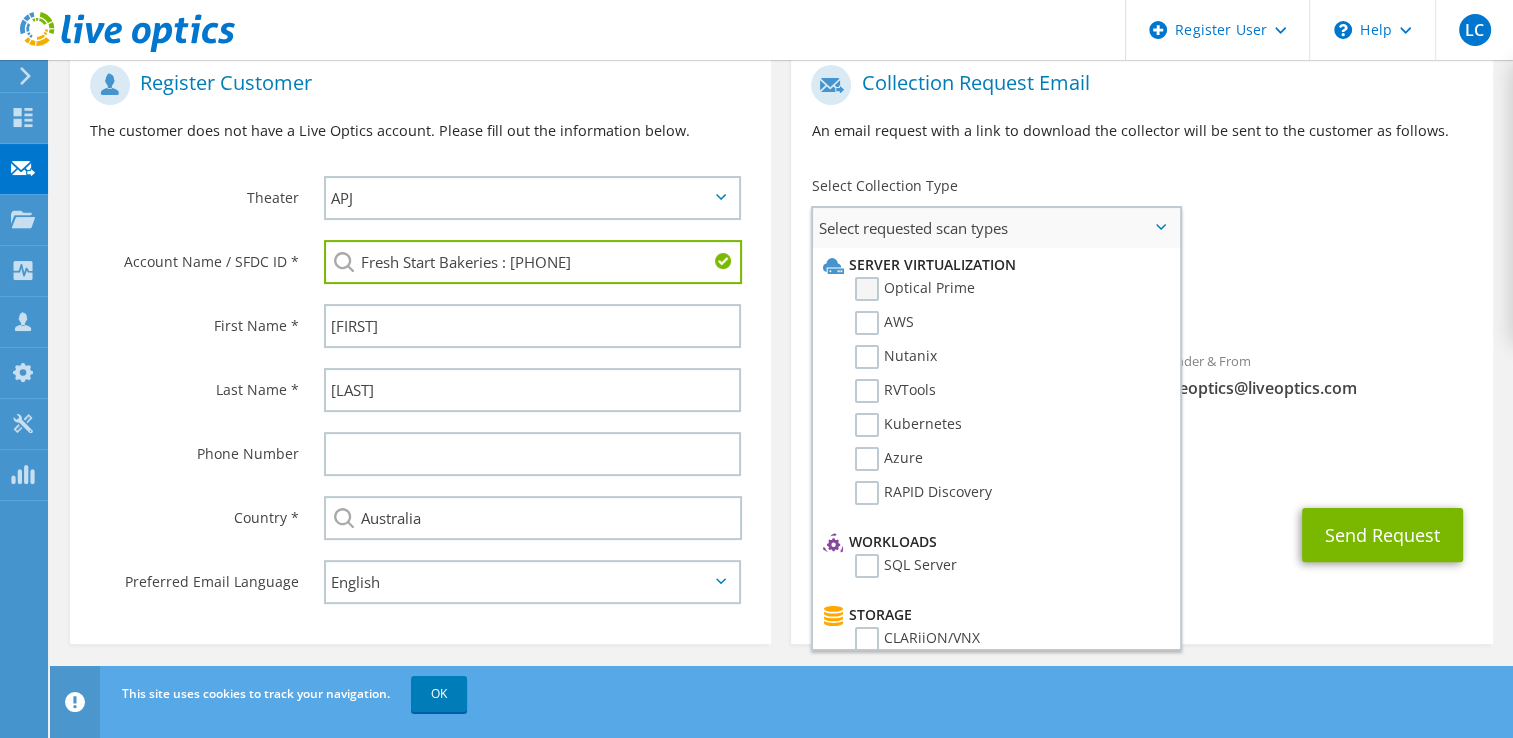 click on "Optical Prime" at bounding box center (915, 289) 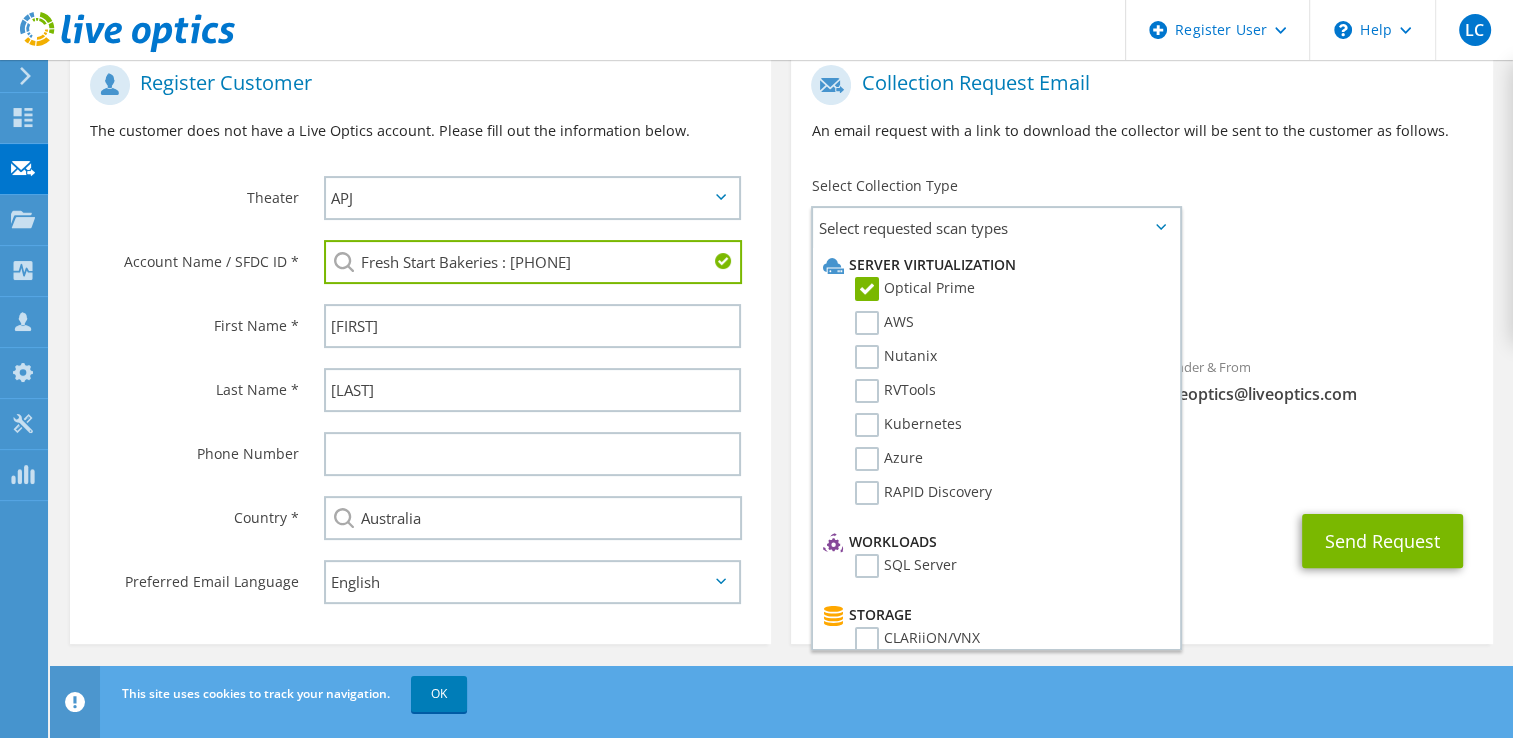 click on "CC & Reply To
Lachlan.Cunnew@dell.com" at bounding box center [1141, 464] 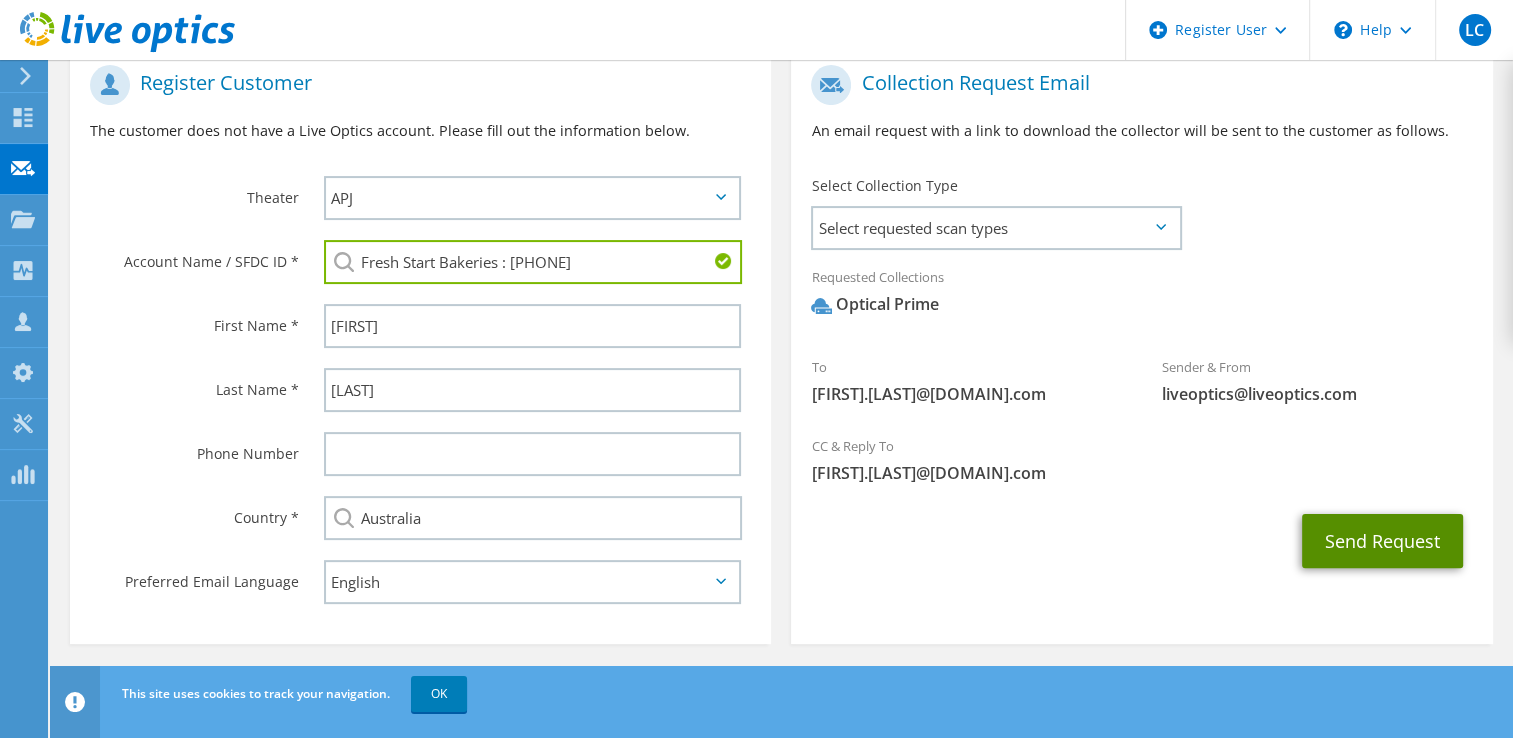 drag, startPoint x: 1382, startPoint y: 536, endPoint x: 1361, endPoint y: 549, distance: 24.698177 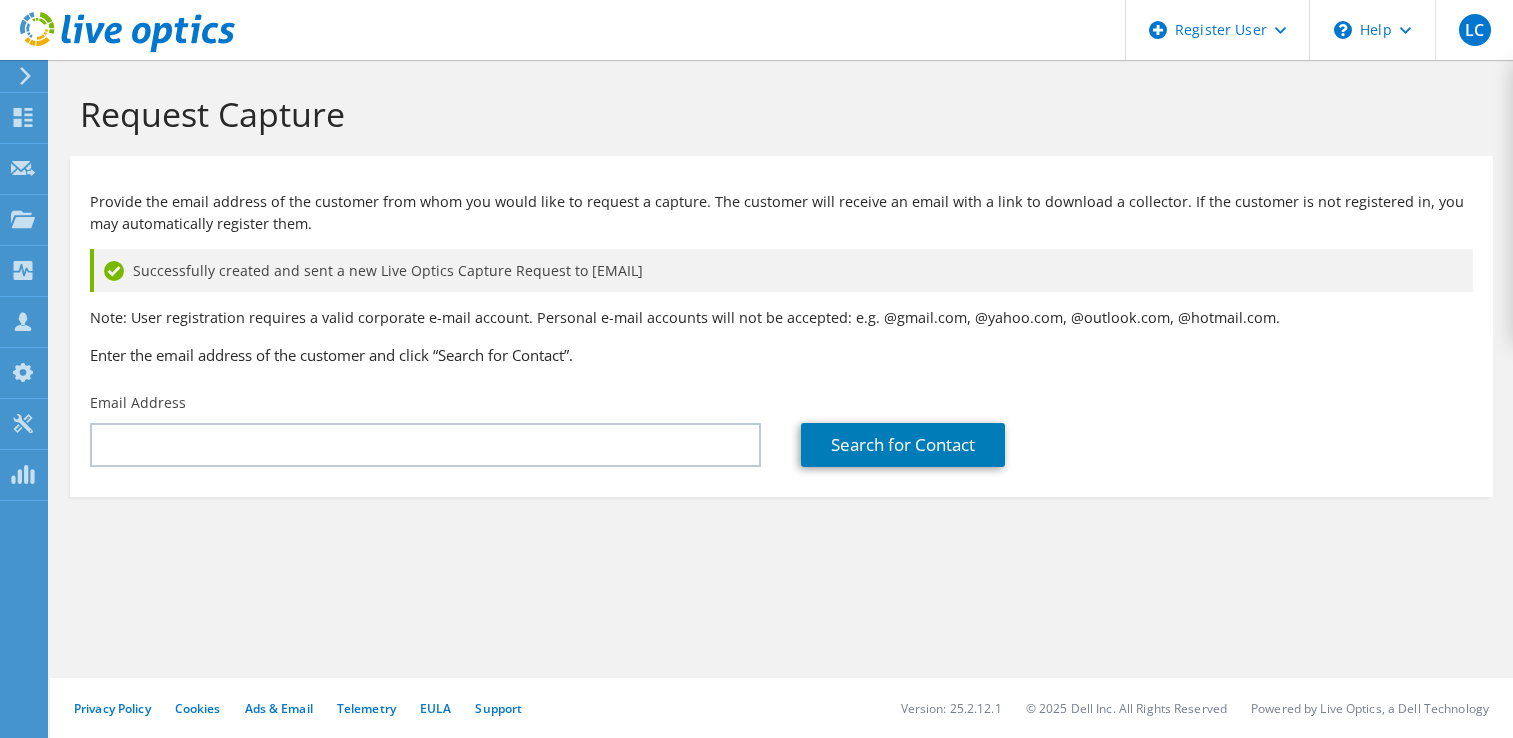 scroll, scrollTop: 0, scrollLeft: 0, axis: both 